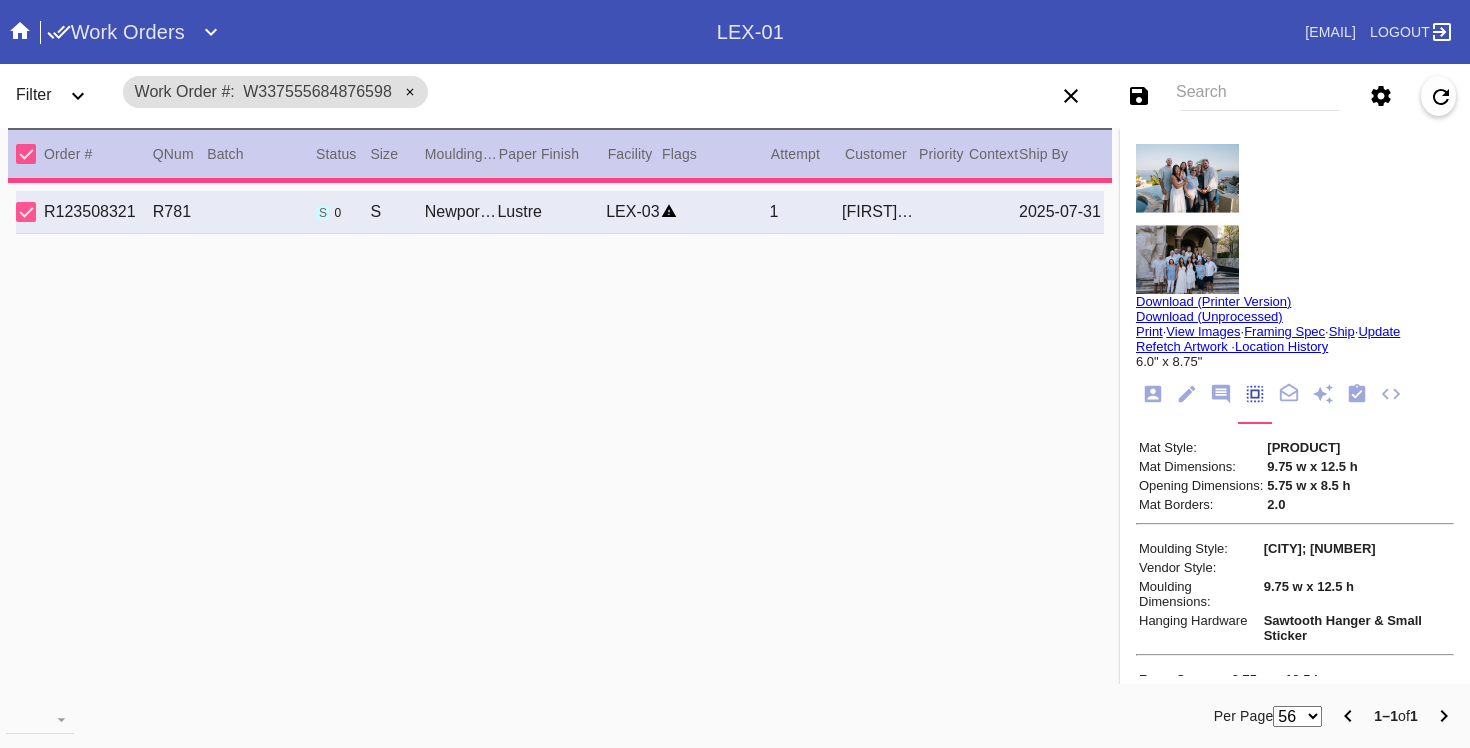 scroll, scrollTop: 0, scrollLeft: 0, axis: both 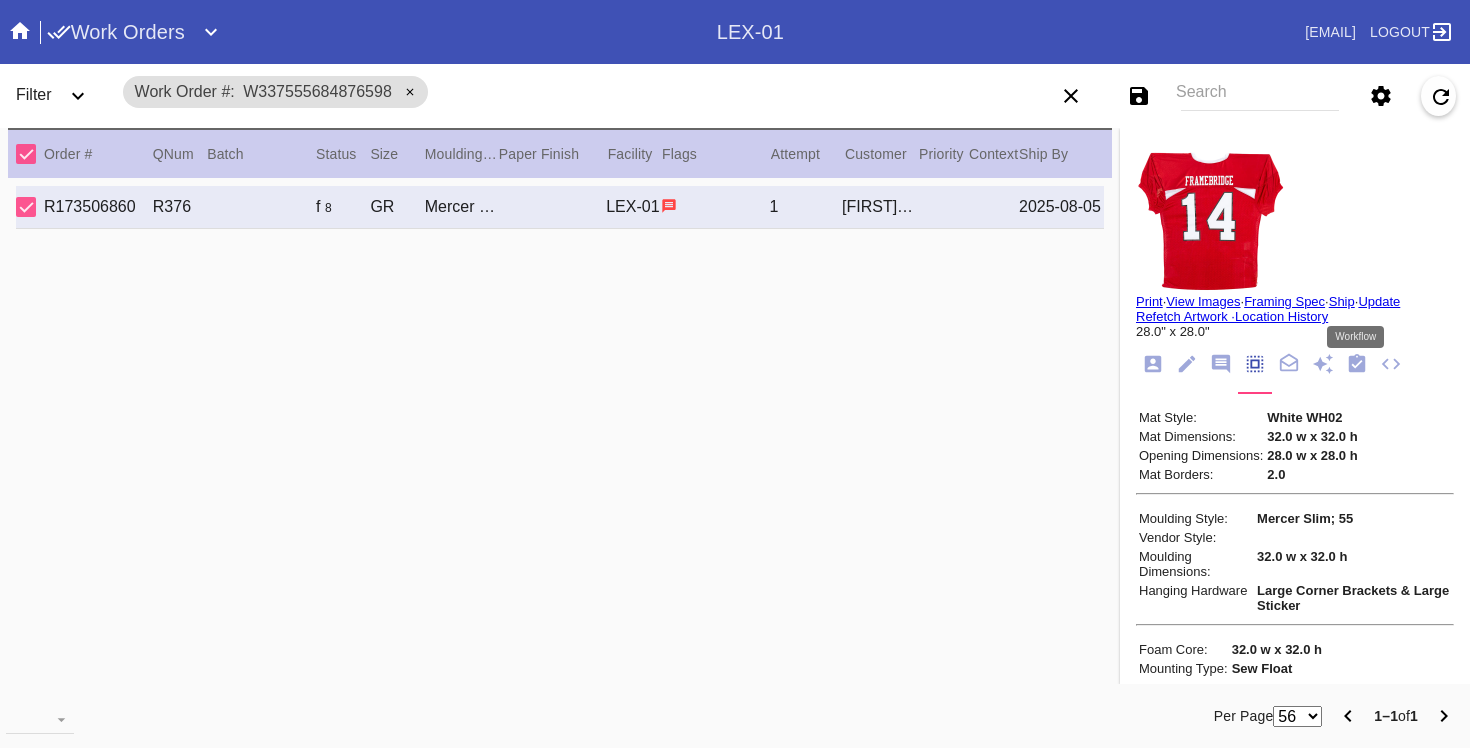 click 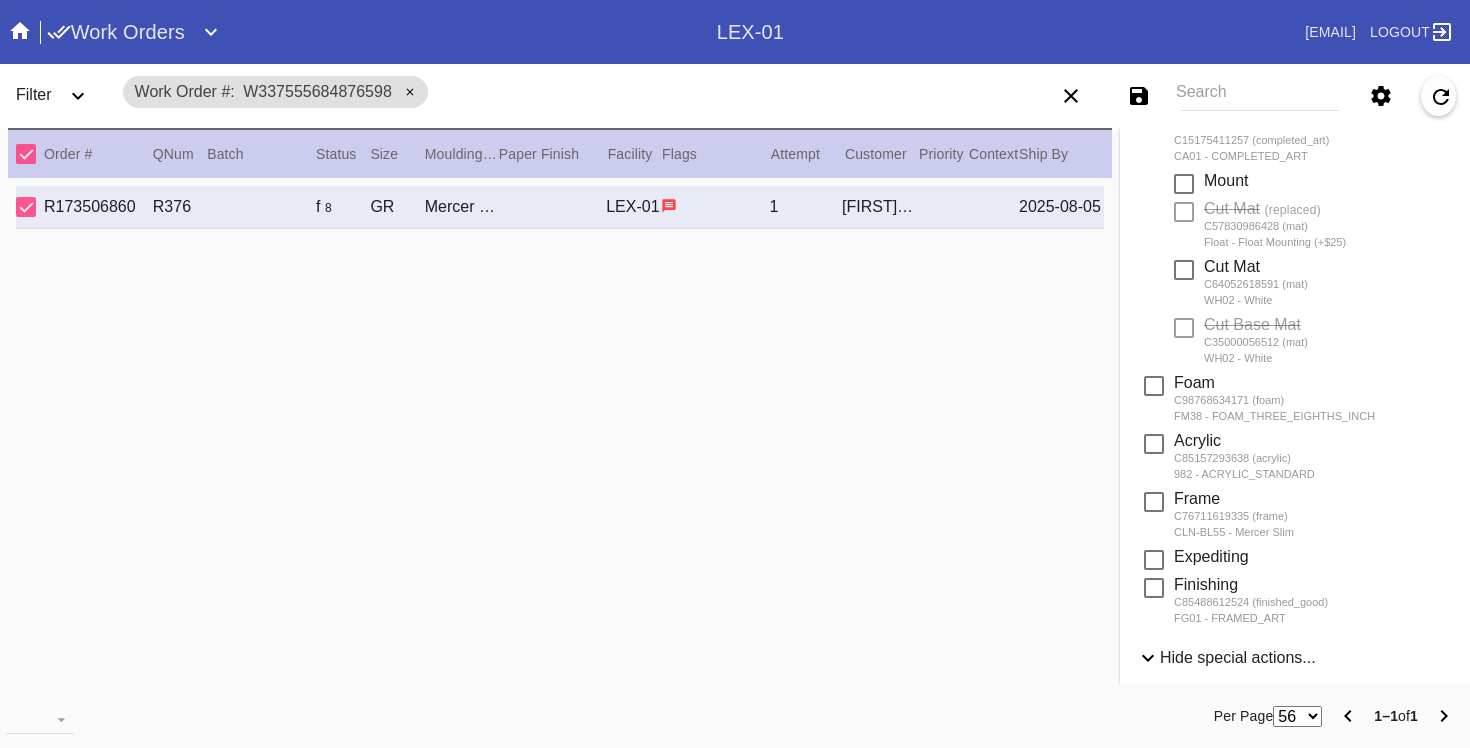 scroll, scrollTop: 944, scrollLeft: 0, axis: vertical 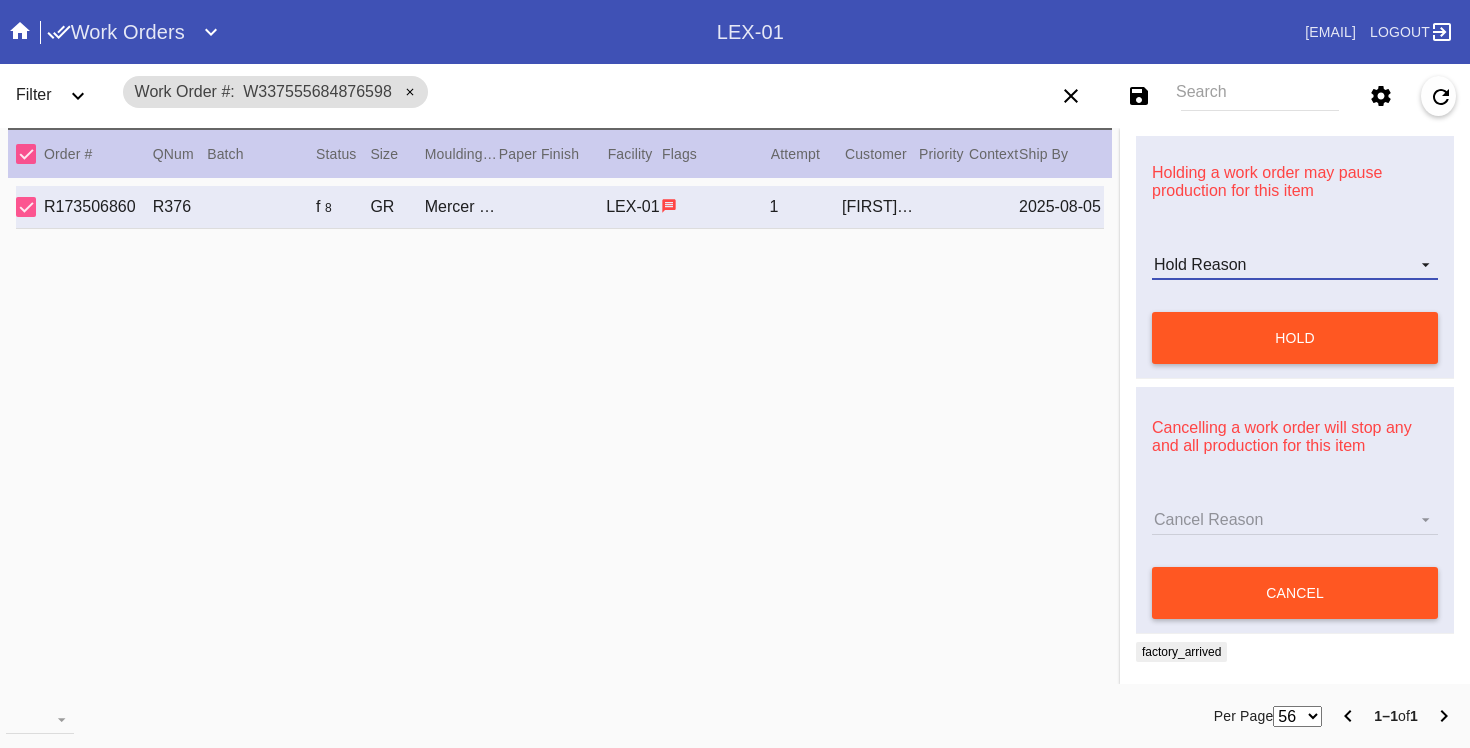 click on "Hold Reason Artcare Artwork Review CA Proactive Outreach CX Artwork Review CX Asset Protection Review Embedded Mat Plaque F4B Order Update FB Internal Sample Facility Out of Stock HPO Not Received Ops Question Submitted Order Change Request Out of Stock Pull for Production Replacement Ordered Retail NSOGW Search and Rescue Update Work Order" at bounding box center [1295, 265] 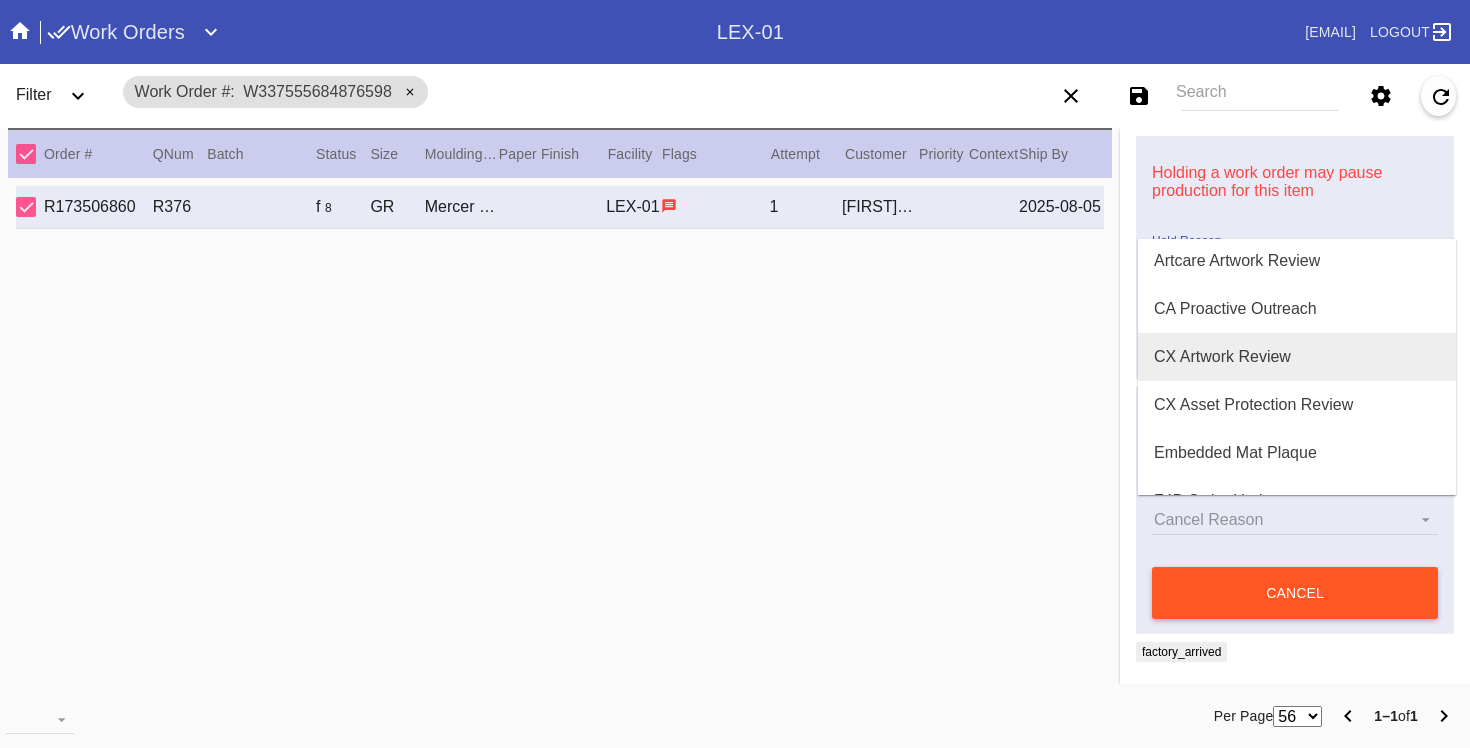scroll, scrollTop: 0, scrollLeft: 0, axis: both 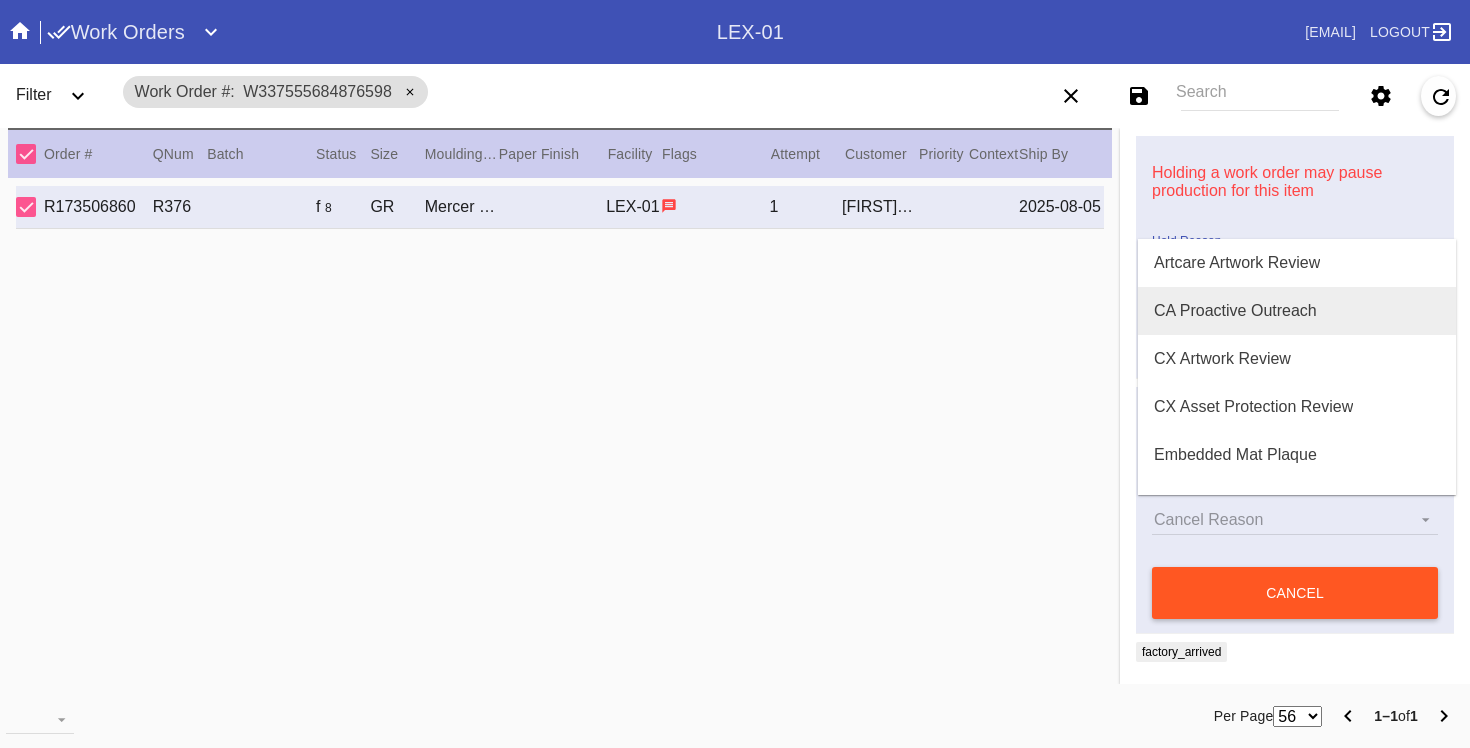 click on "CA Proactive Outreach" at bounding box center [1235, 311] 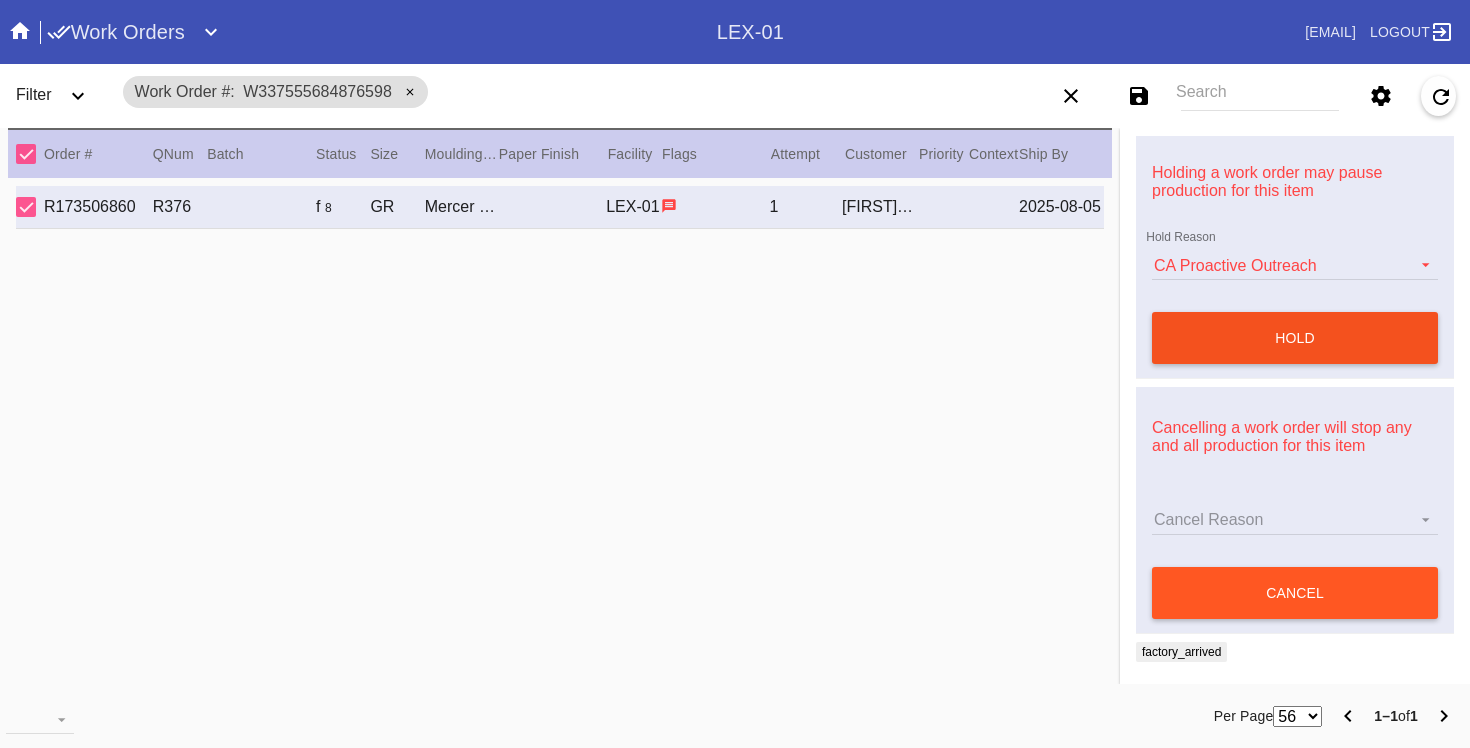 click on "hold" at bounding box center [1295, 338] 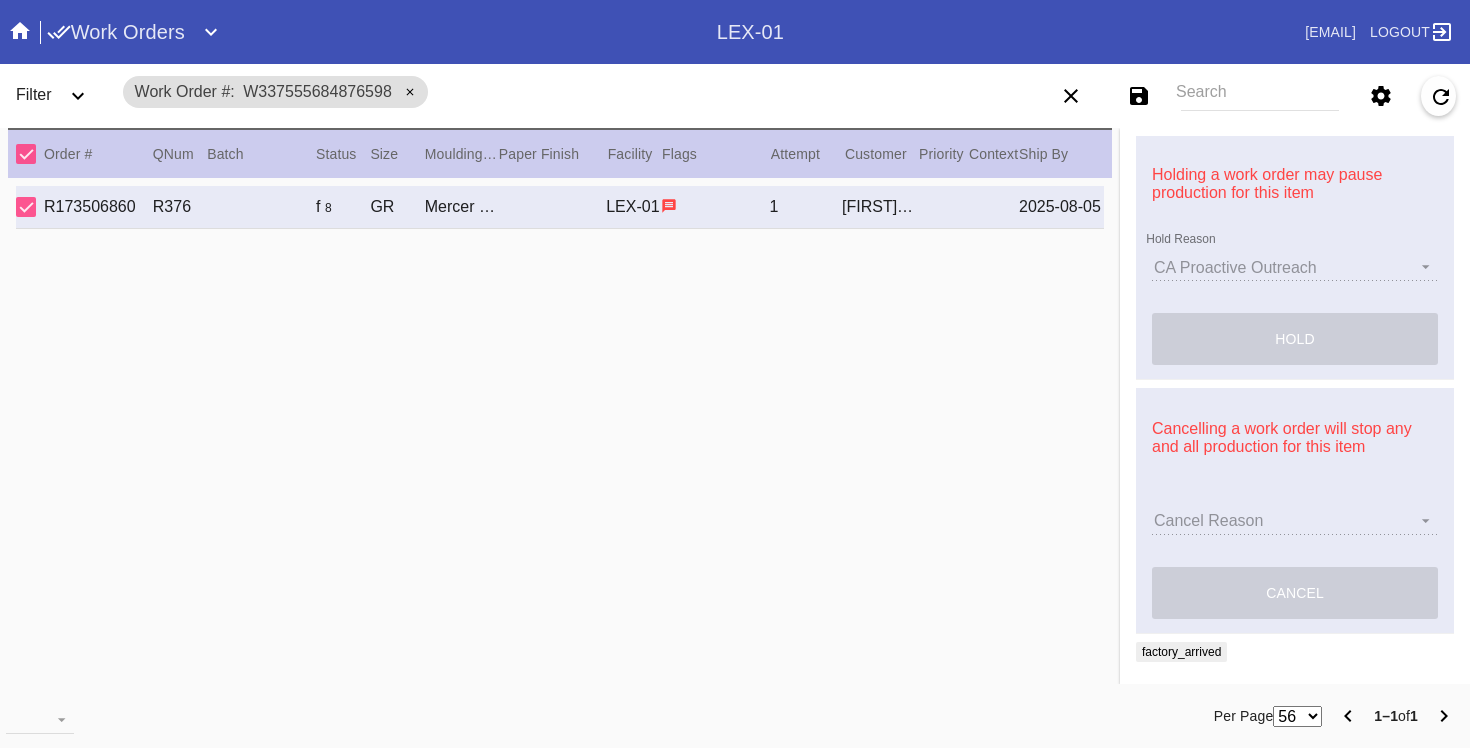 type 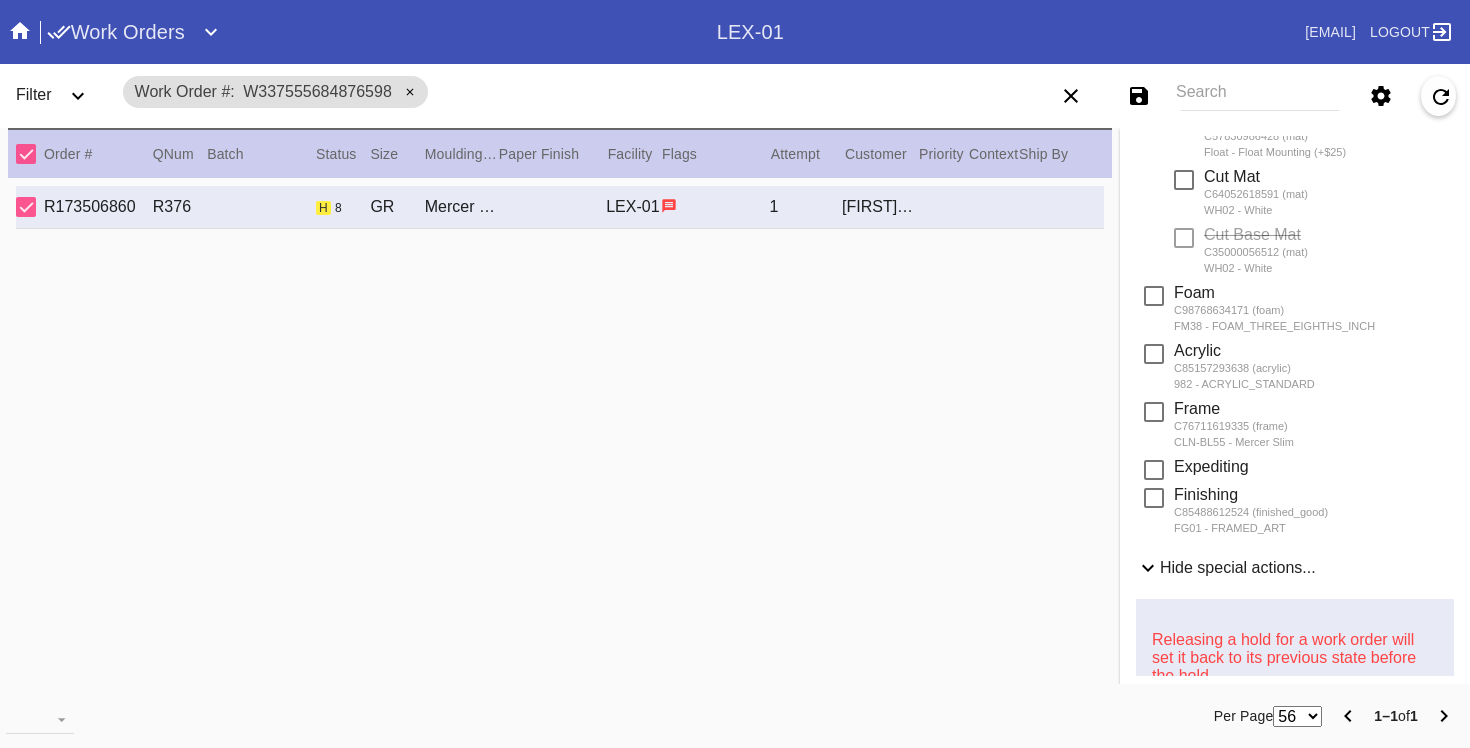 scroll, scrollTop: 417, scrollLeft: 0, axis: vertical 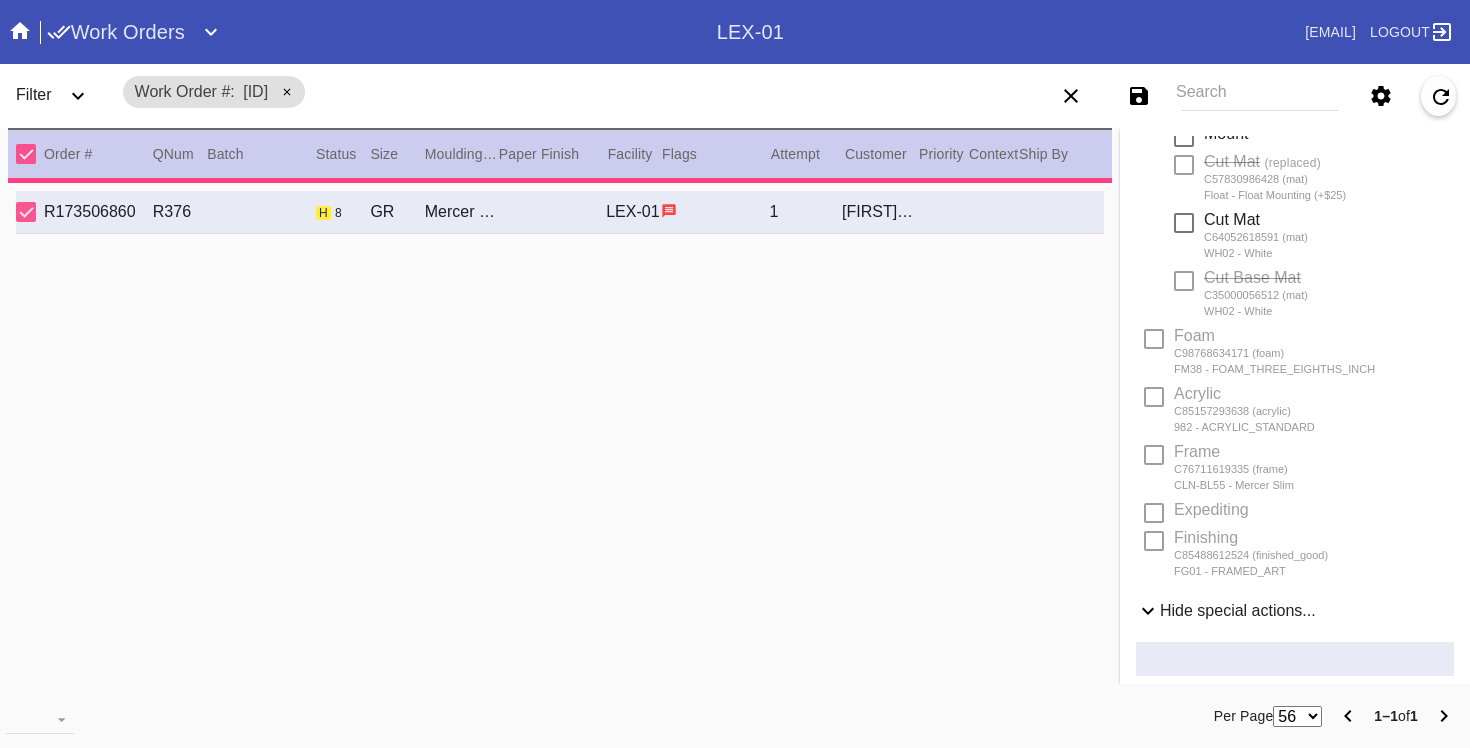 type on "3.0" 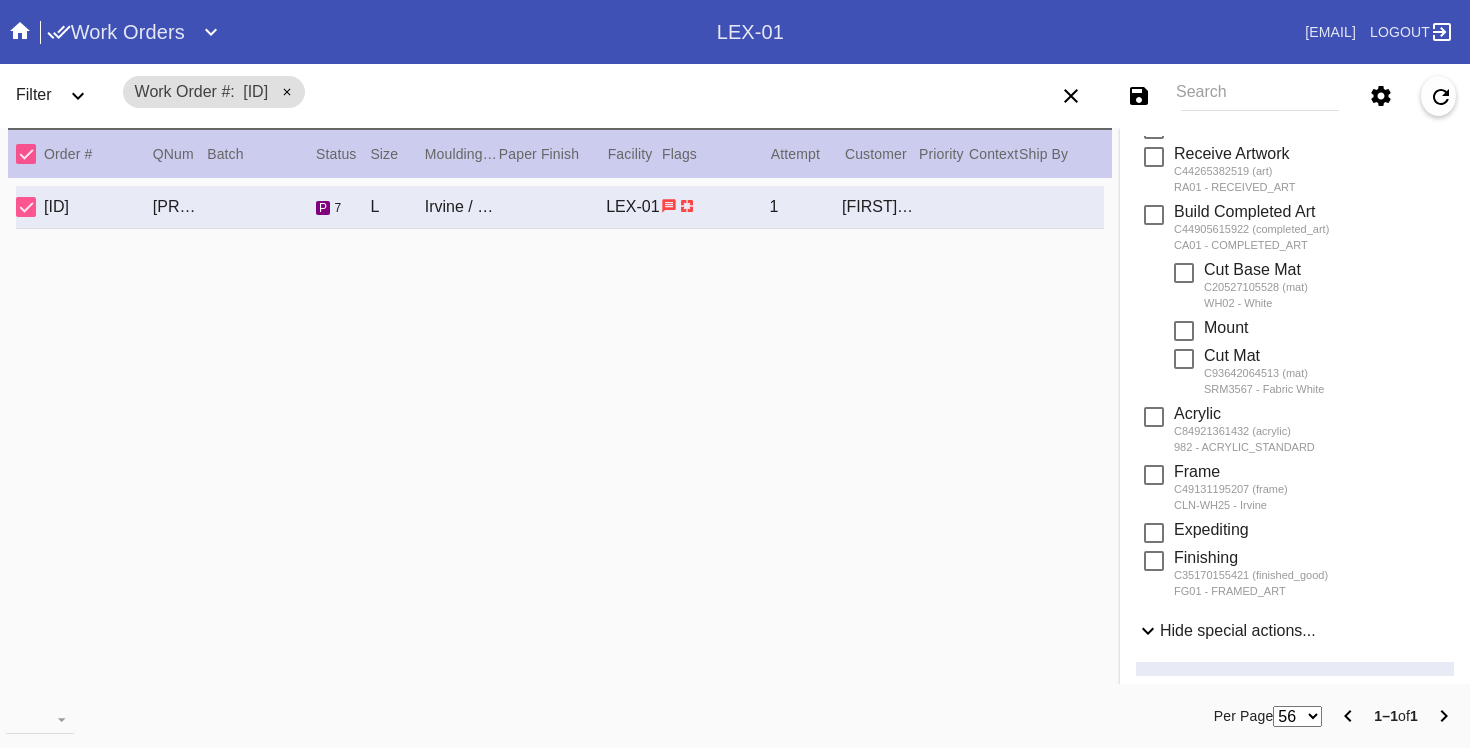 scroll, scrollTop: 0, scrollLeft: 0, axis: both 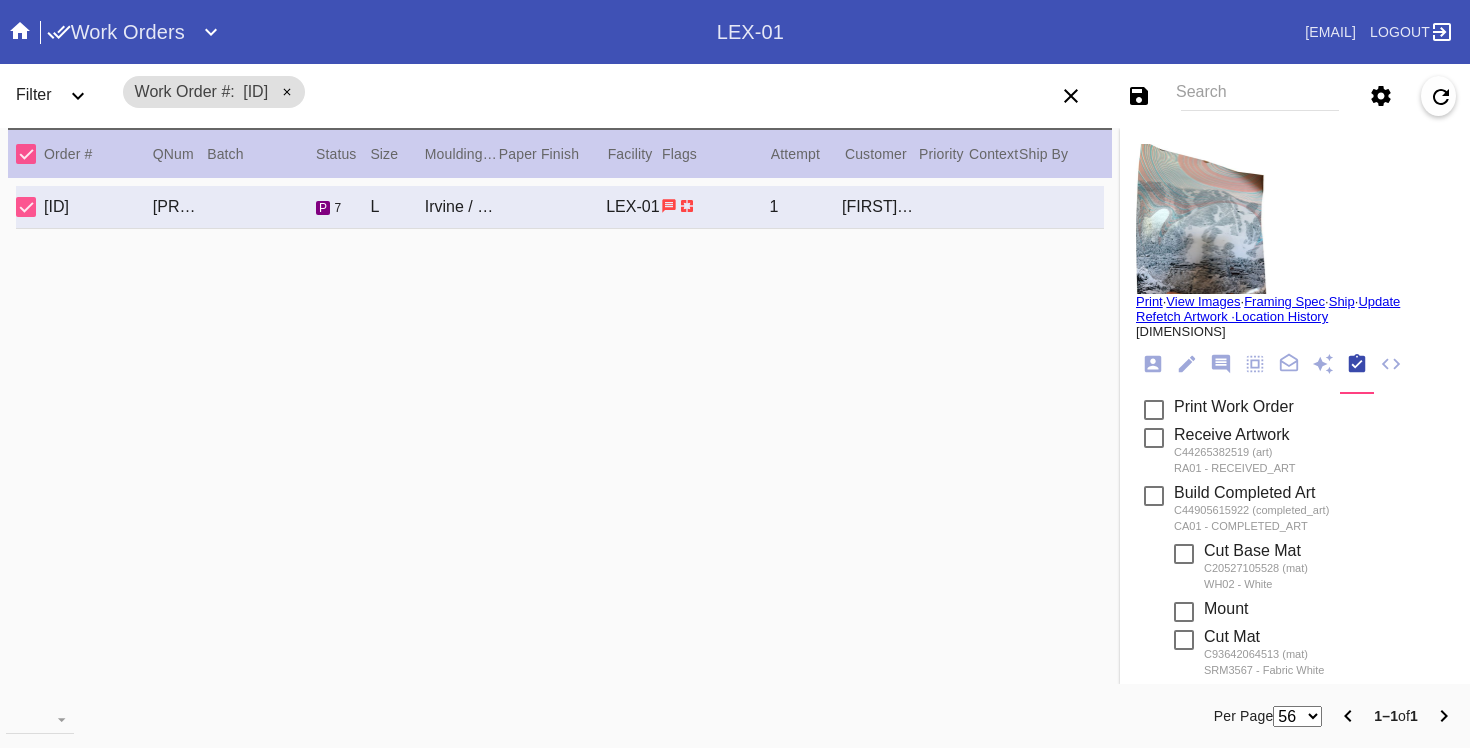 click 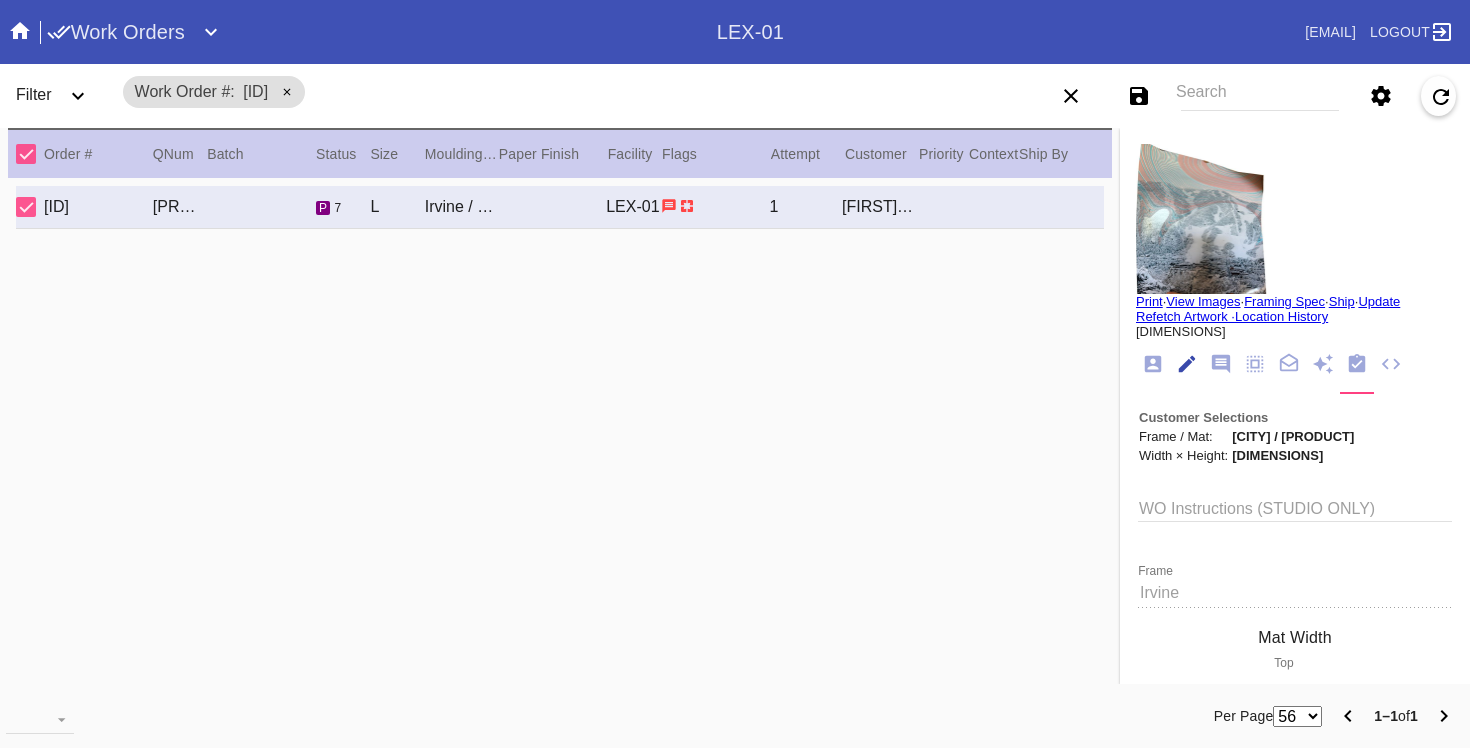 scroll, scrollTop: 73, scrollLeft: 0, axis: vertical 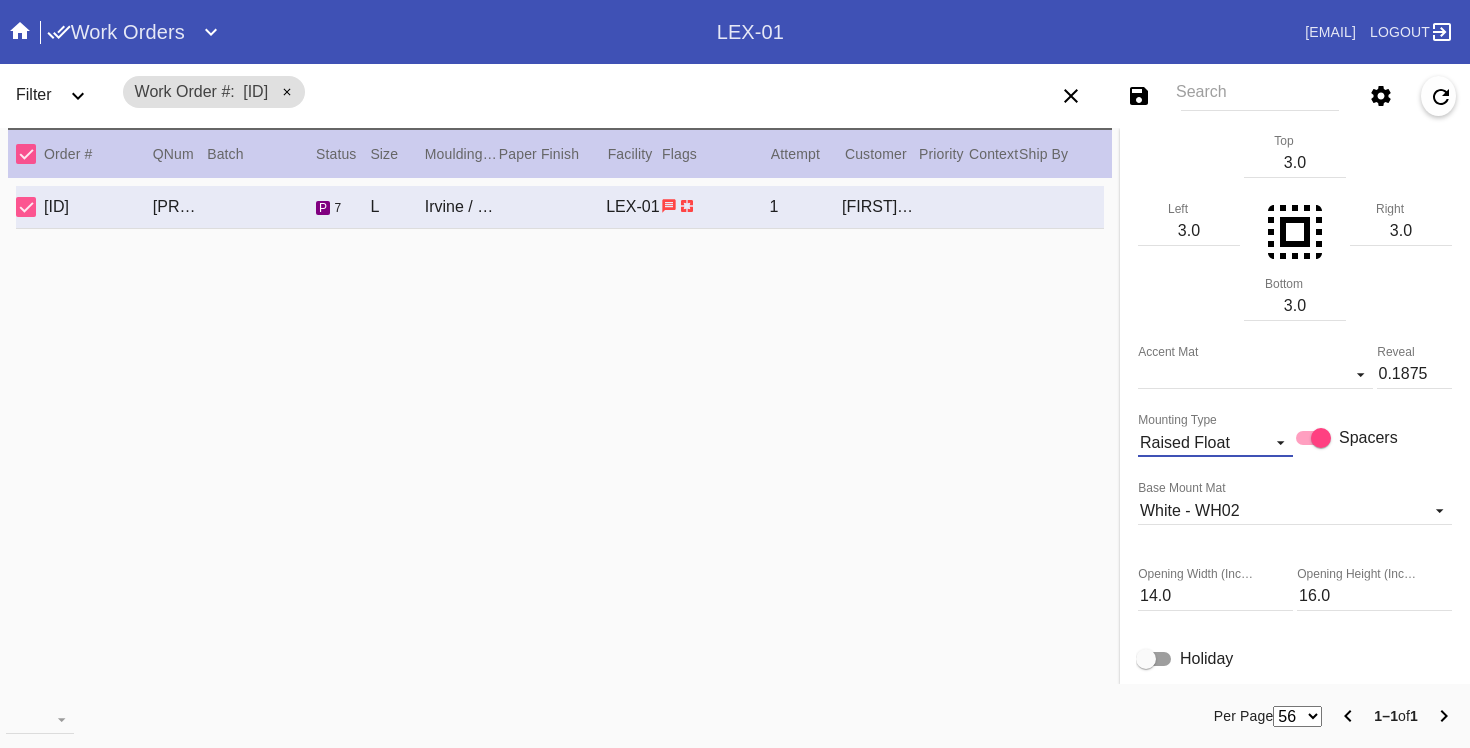 click on "Raised Float" at bounding box center [1199, 443] 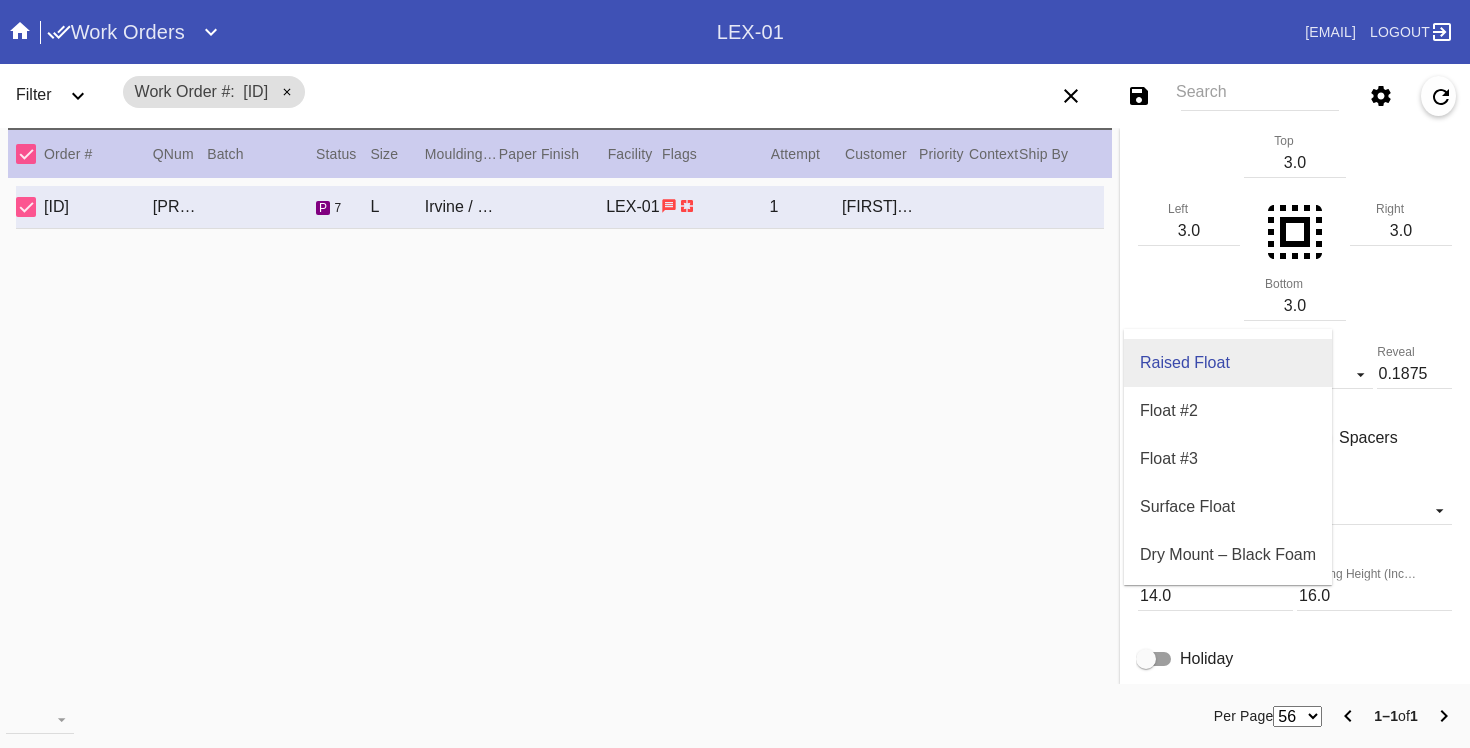 scroll, scrollTop: 94, scrollLeft: 0, axis: vertical 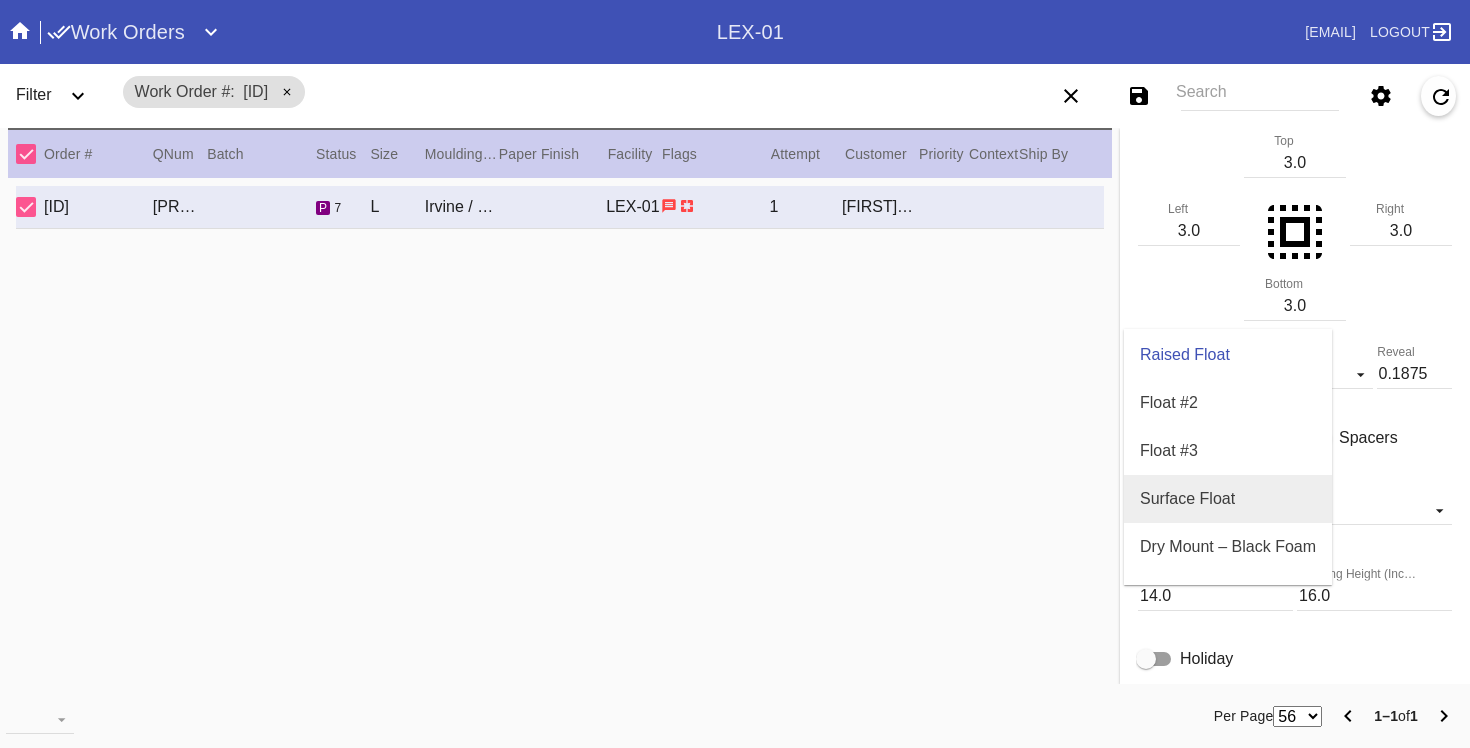 click on "Surface Float" at bounding box center (1187, 499) 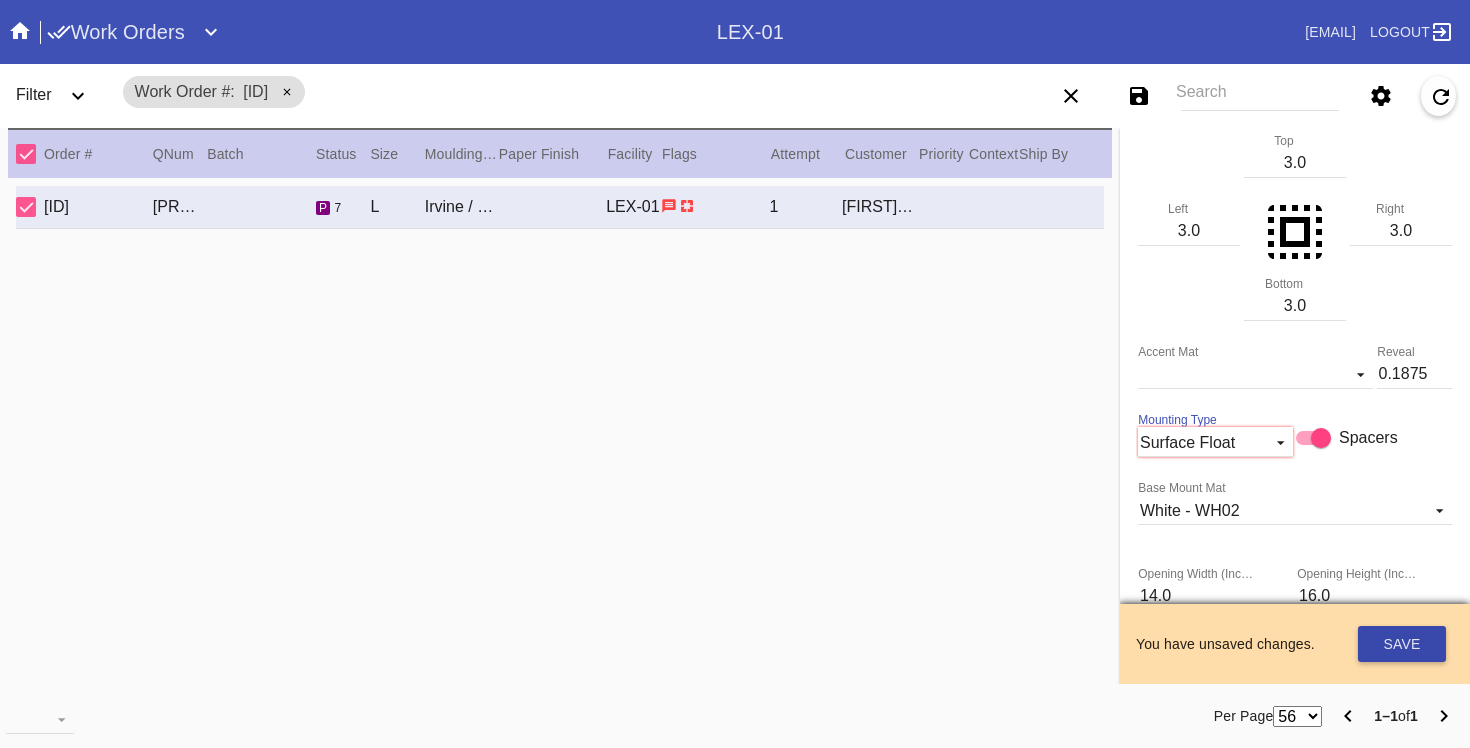 click on "Save" at bounding box center [1402, 644] 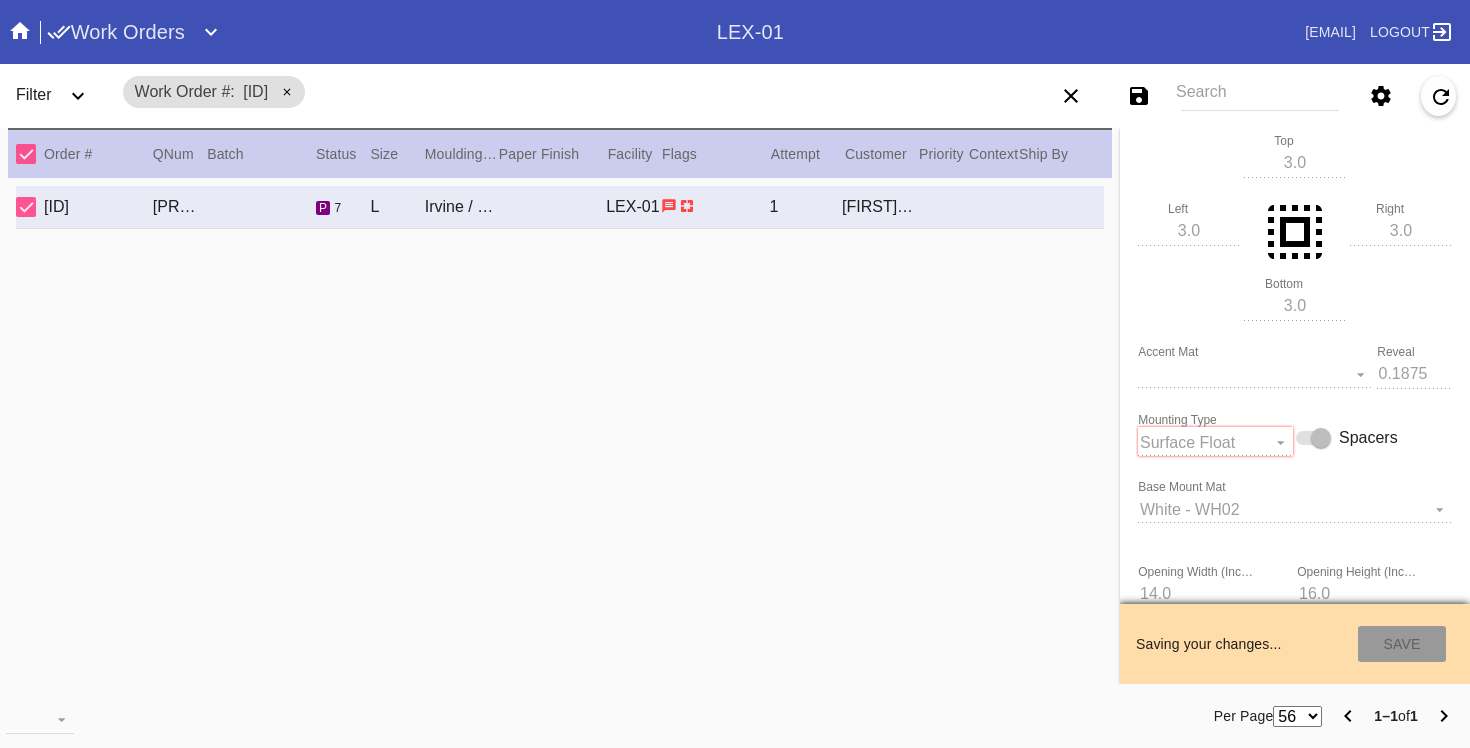 type on "8/16/2025" 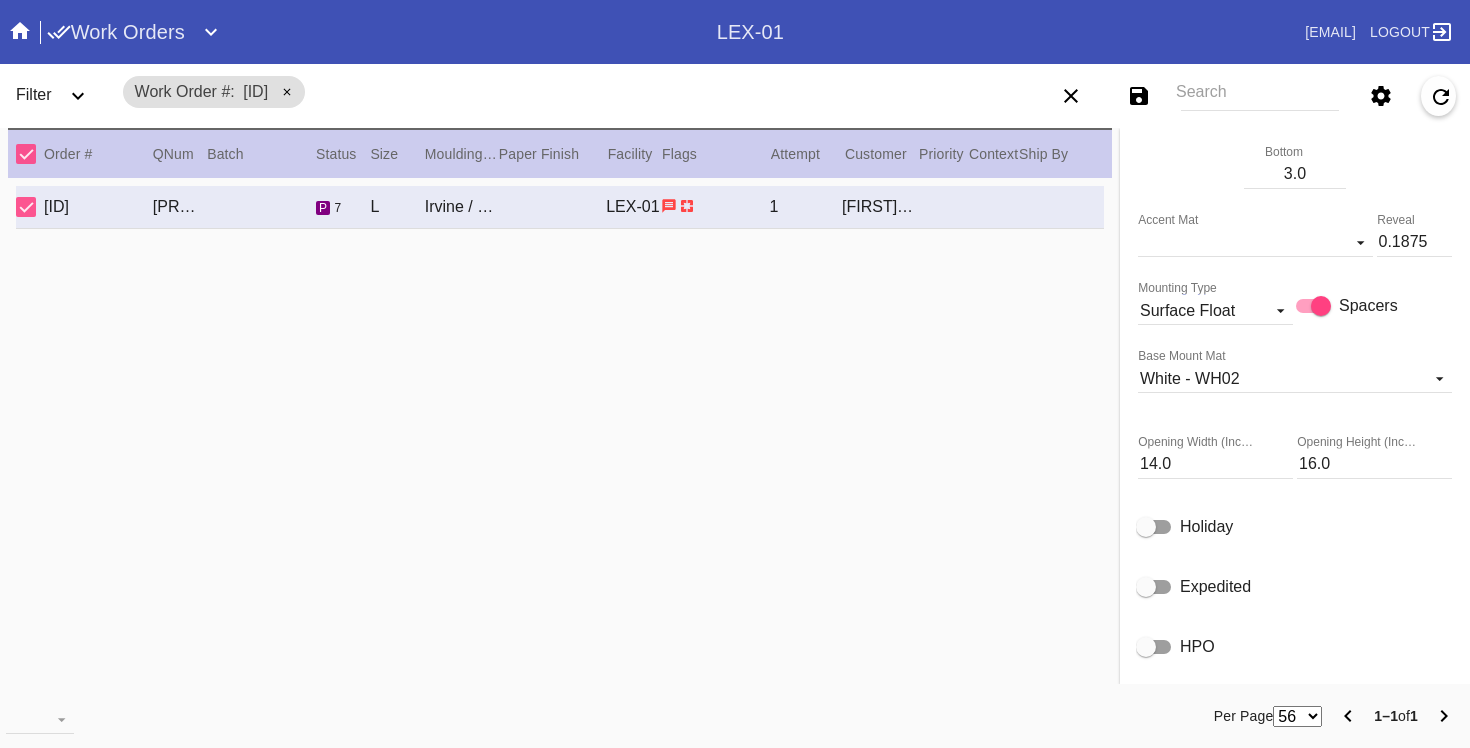 scroll, scrollTop: 640, scrollLeft: 0, axis: vertical 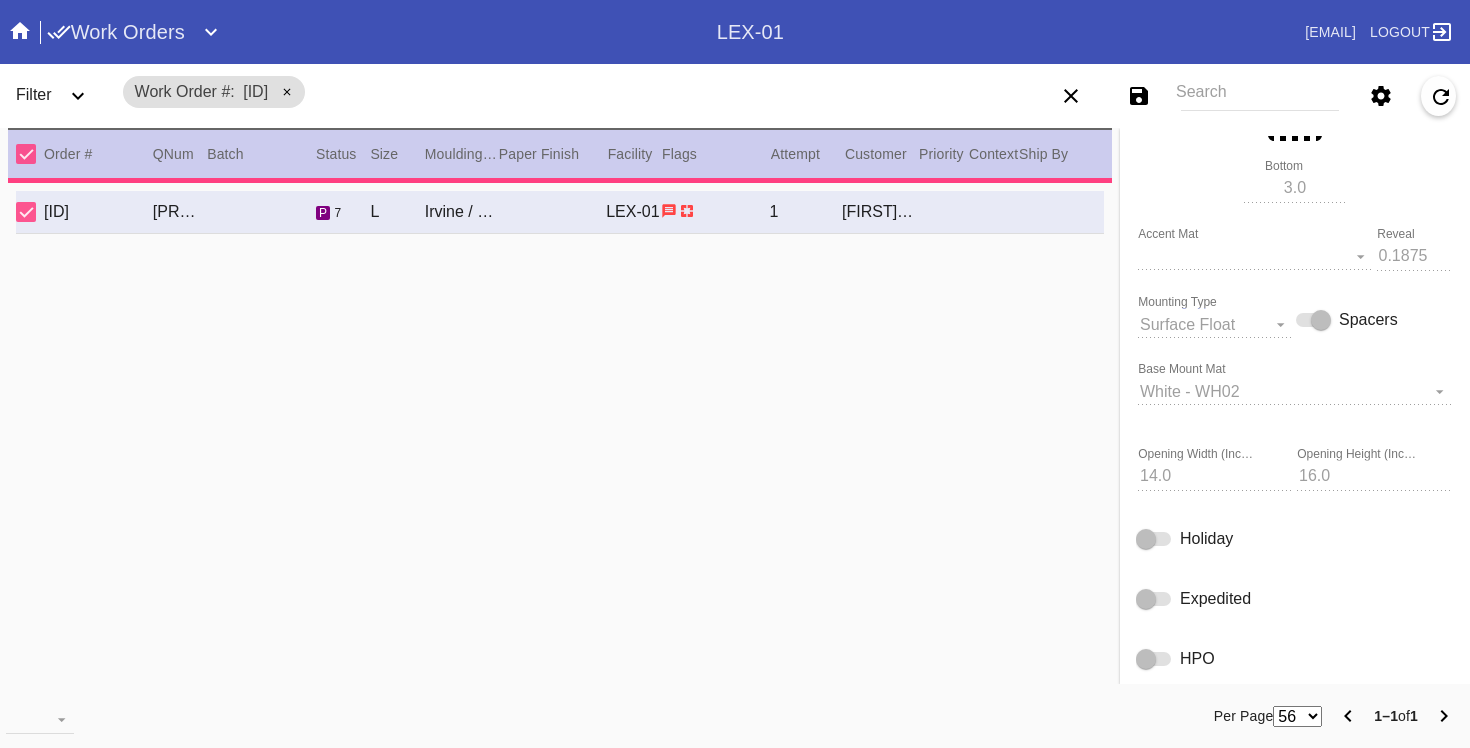 type on "7.75" 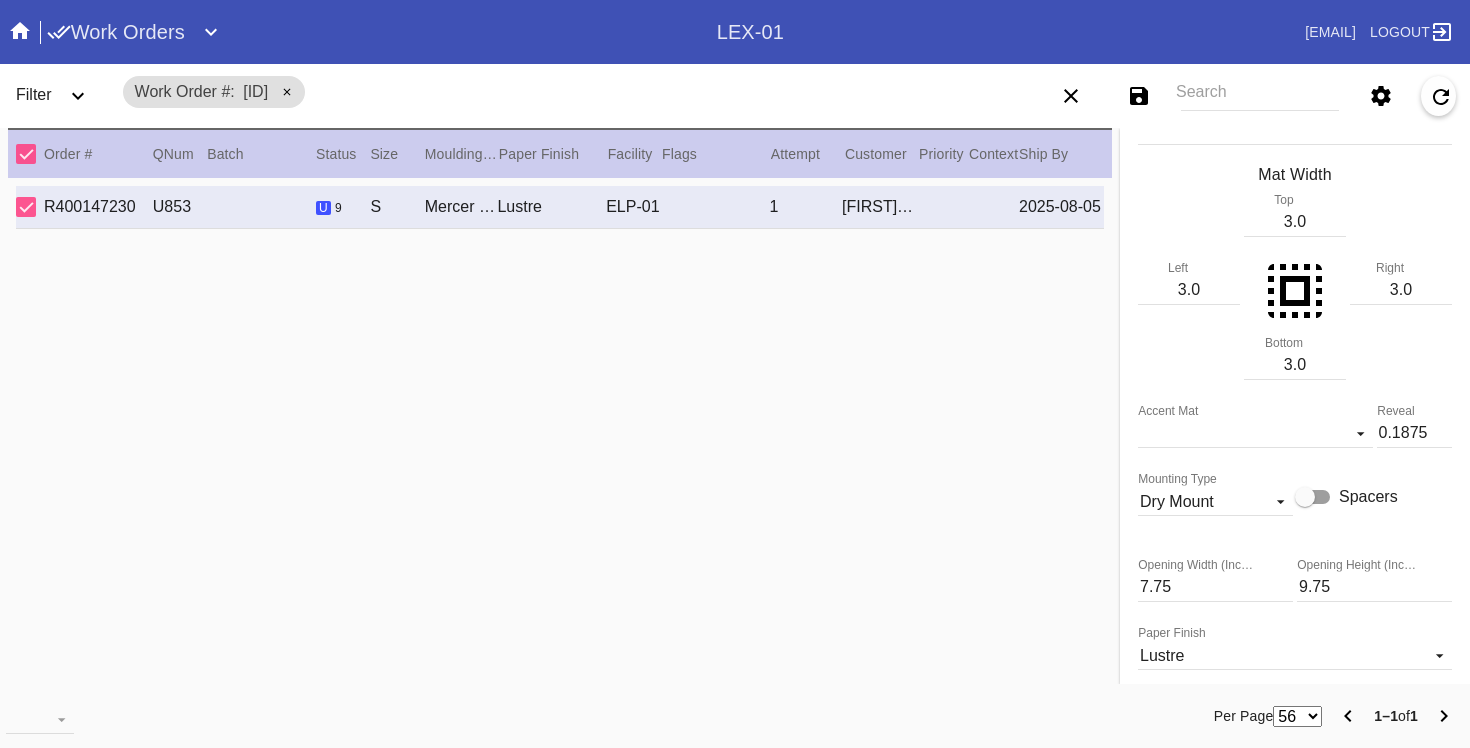 scroll, scrollTop: 555, scrollLeft: 0, axis: vertical 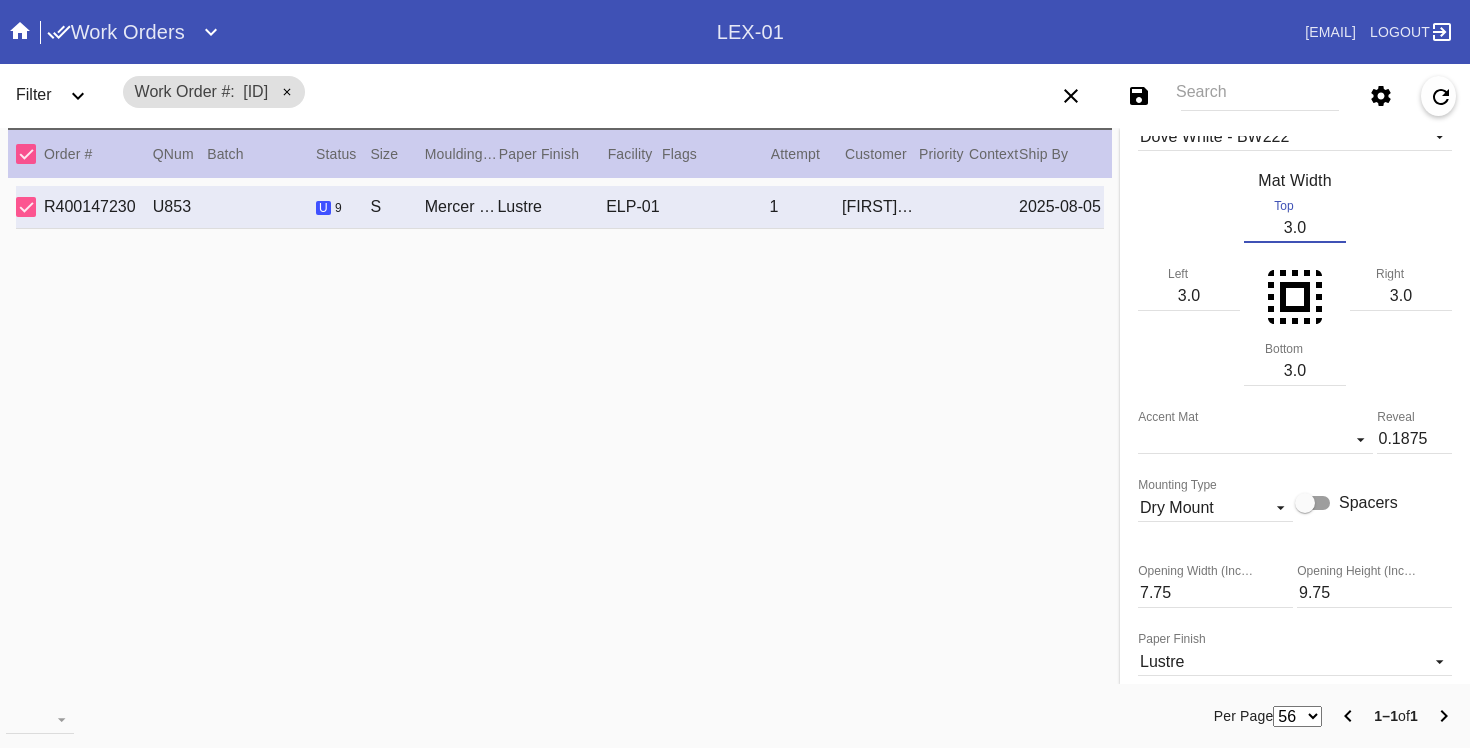 drag, startPoint x: 1325, startPoint y: 239, endPoint x: 1217, endPoint y: 233, distance: 108.16654 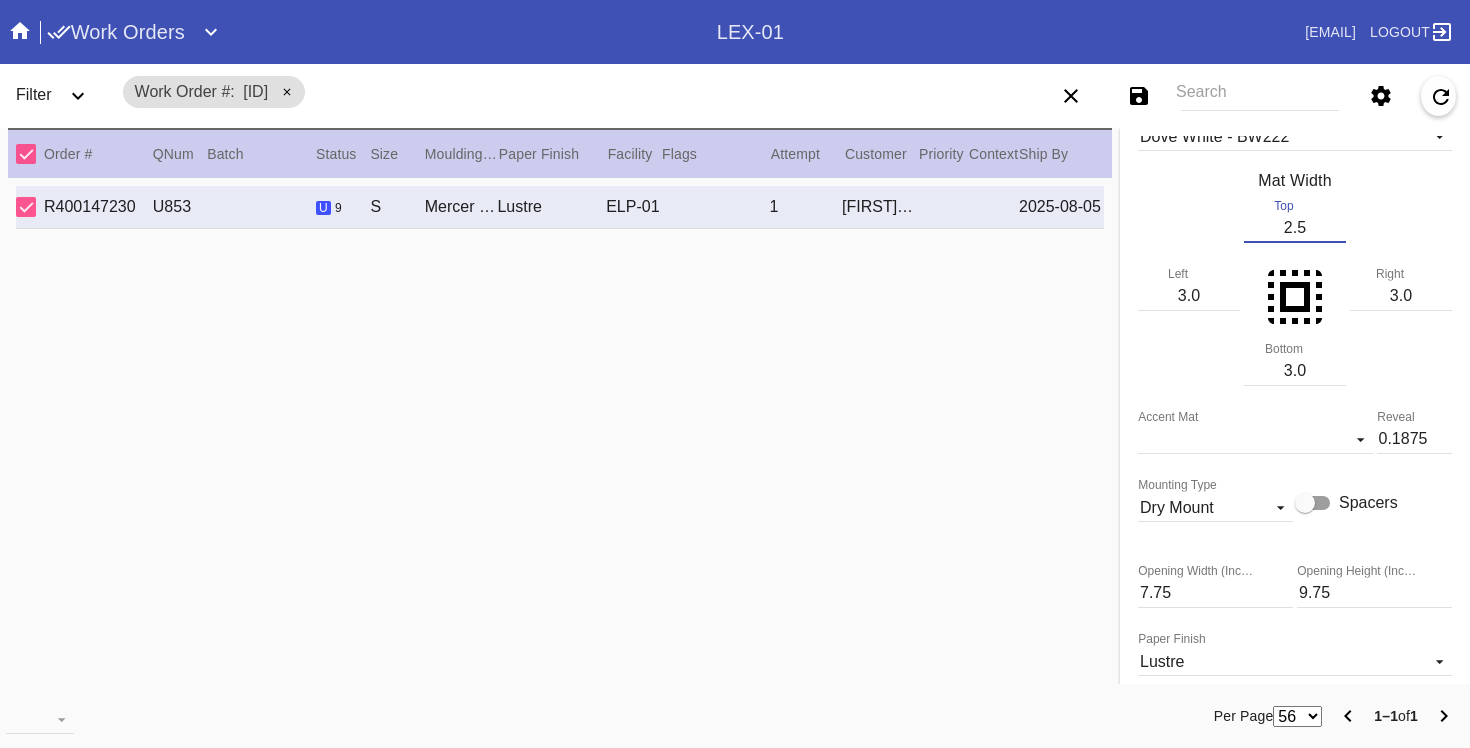 type on "2.5" 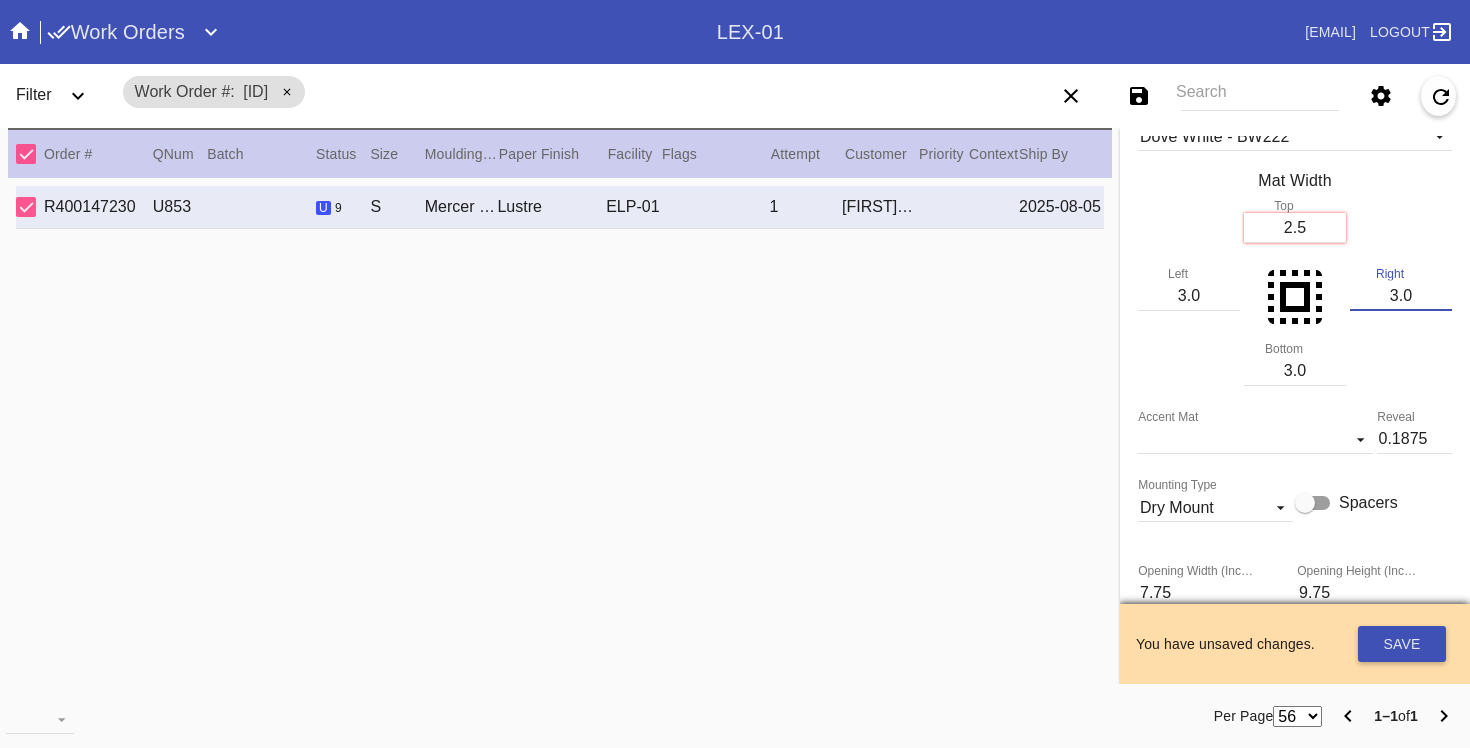 drag, startPoint x: 1417, startPoint y: 299, endPoint x: 1376, endPoint y: 294, distance: 41.303753 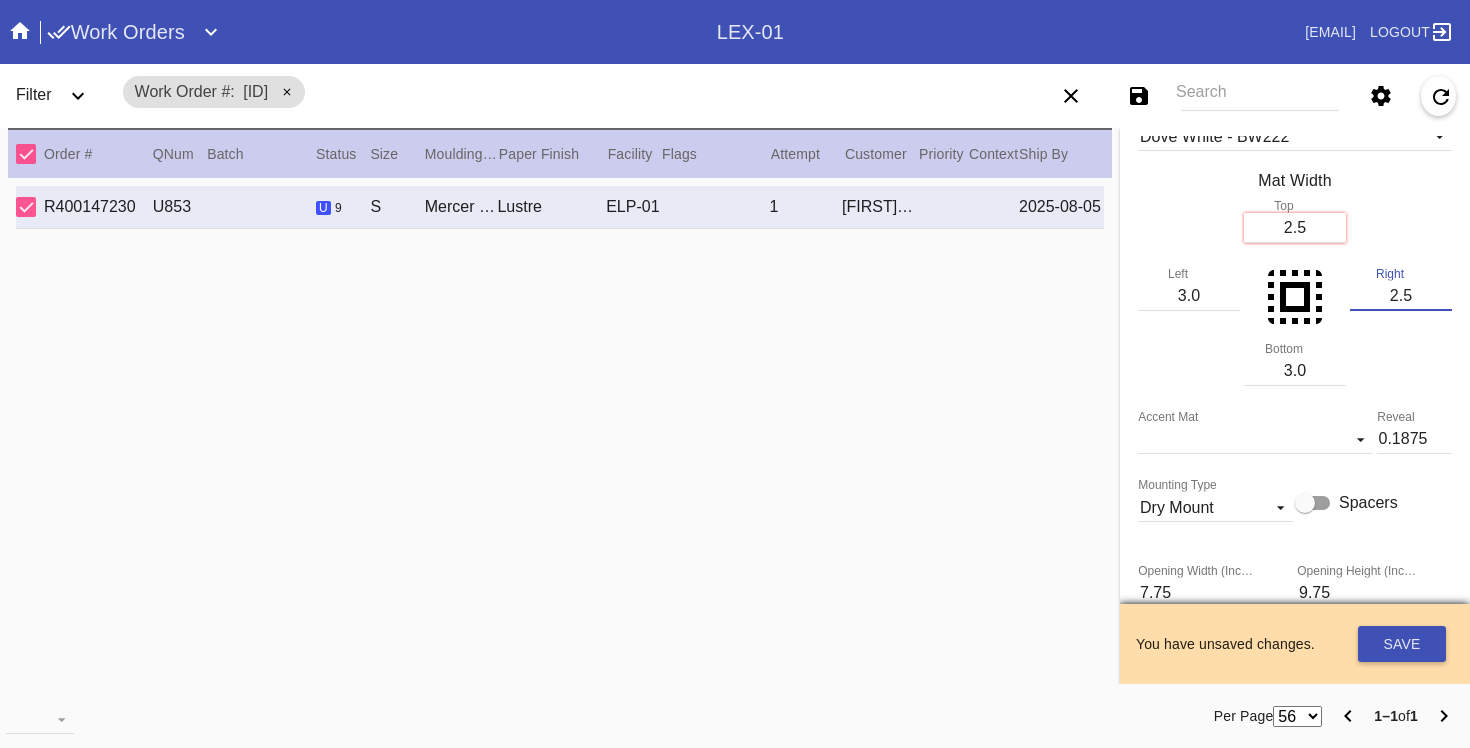 type on "2.5" 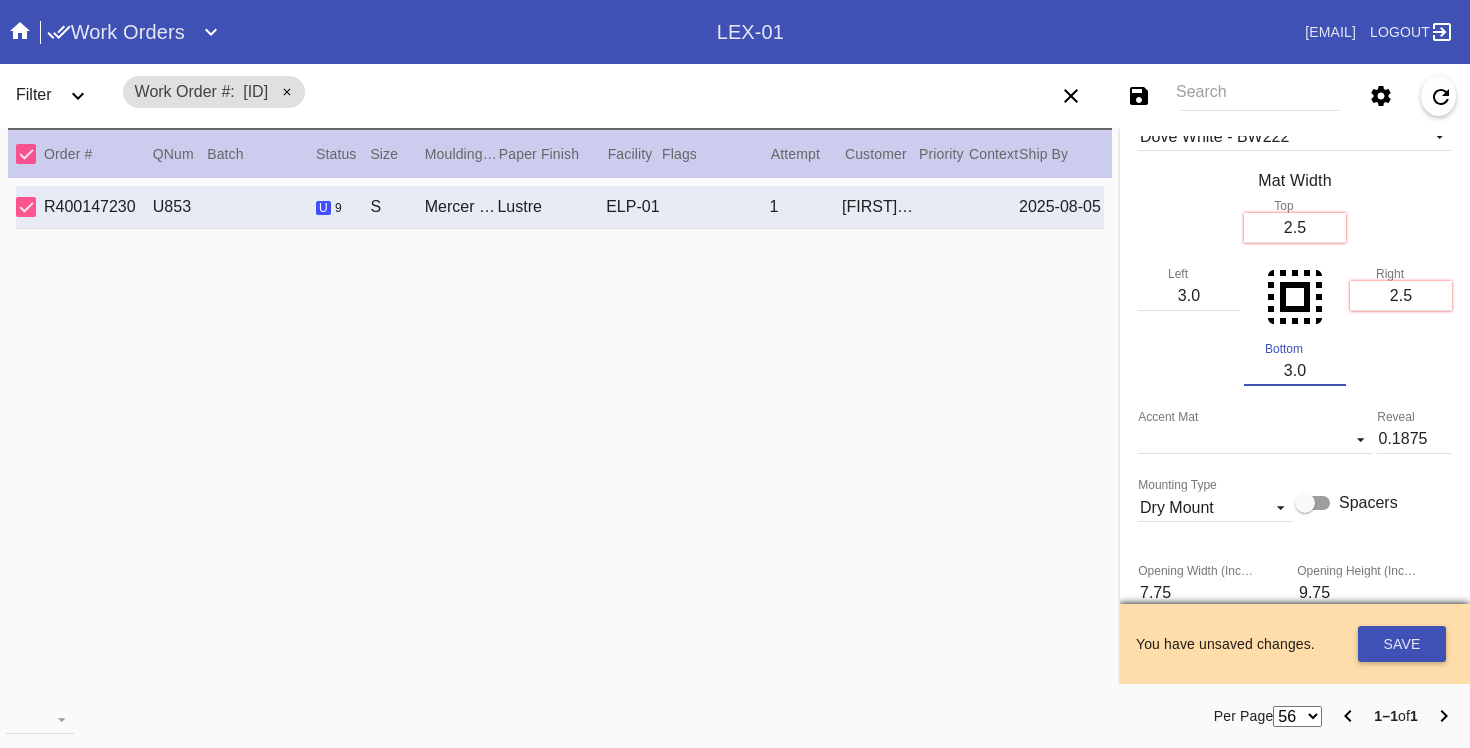 drag, startPoint x: 1317, startPoint y: 379, endPoint x: 1251, endPoint y: 378, distance: 66.007576 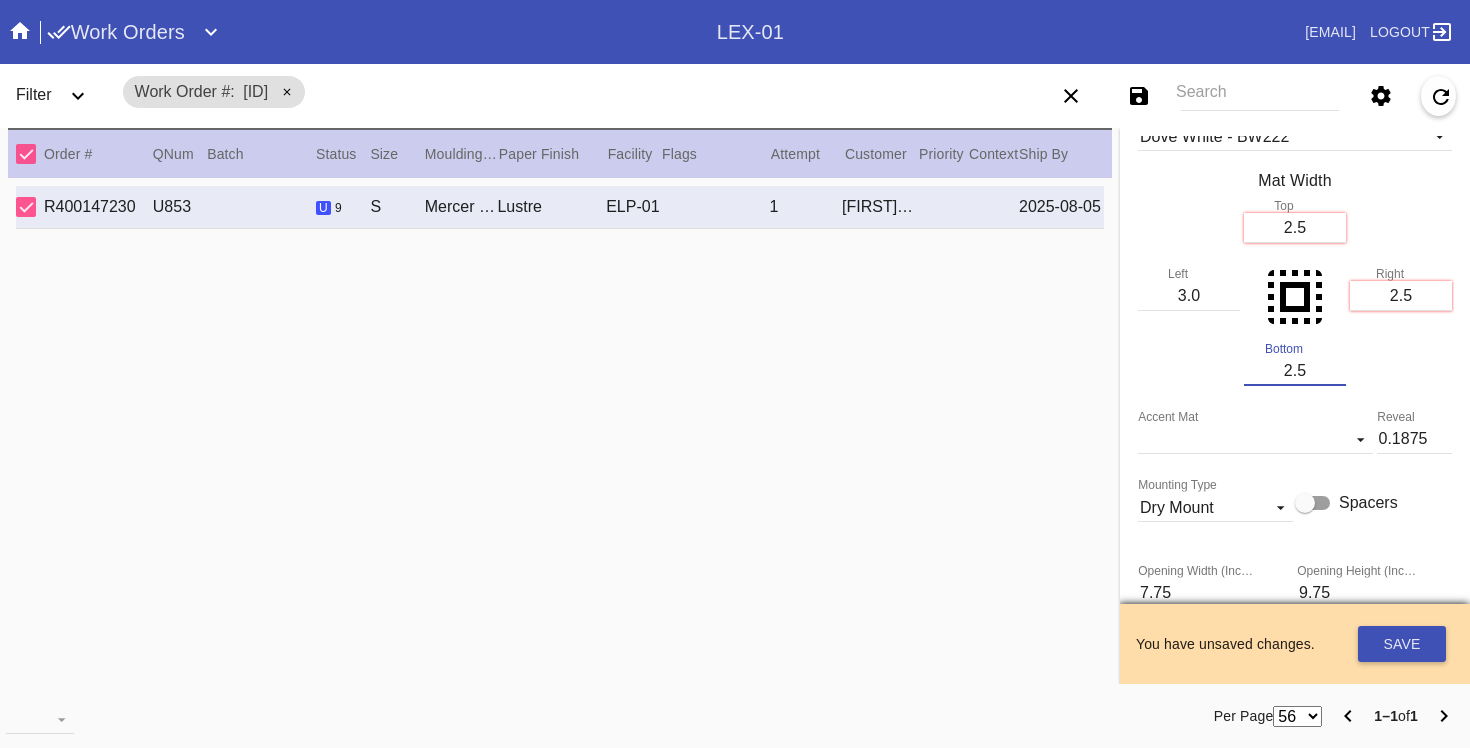 type on "2.5" 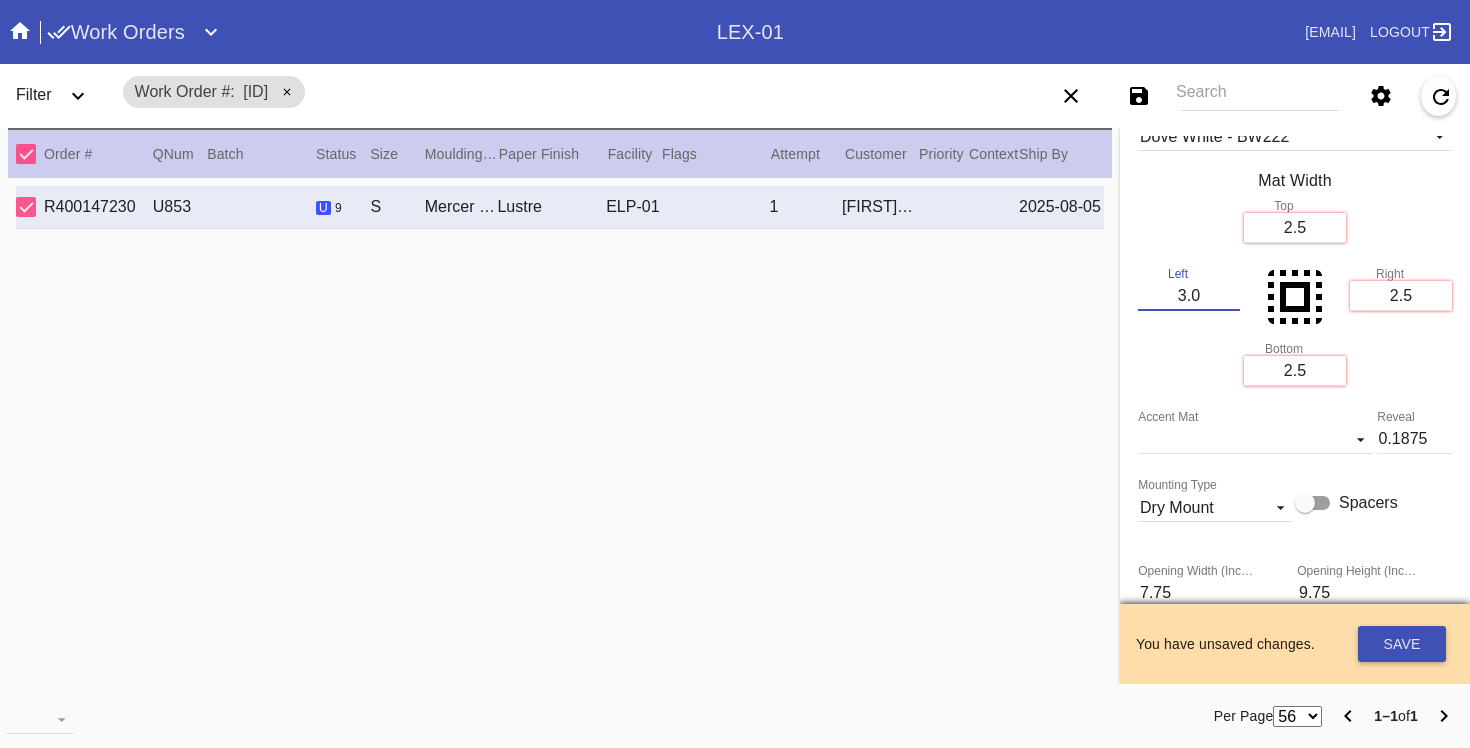 drag, startPoint x: 1205, startPoint y: 305, endPoint x: 1143, endPoint y: 304, distance: 62.008064 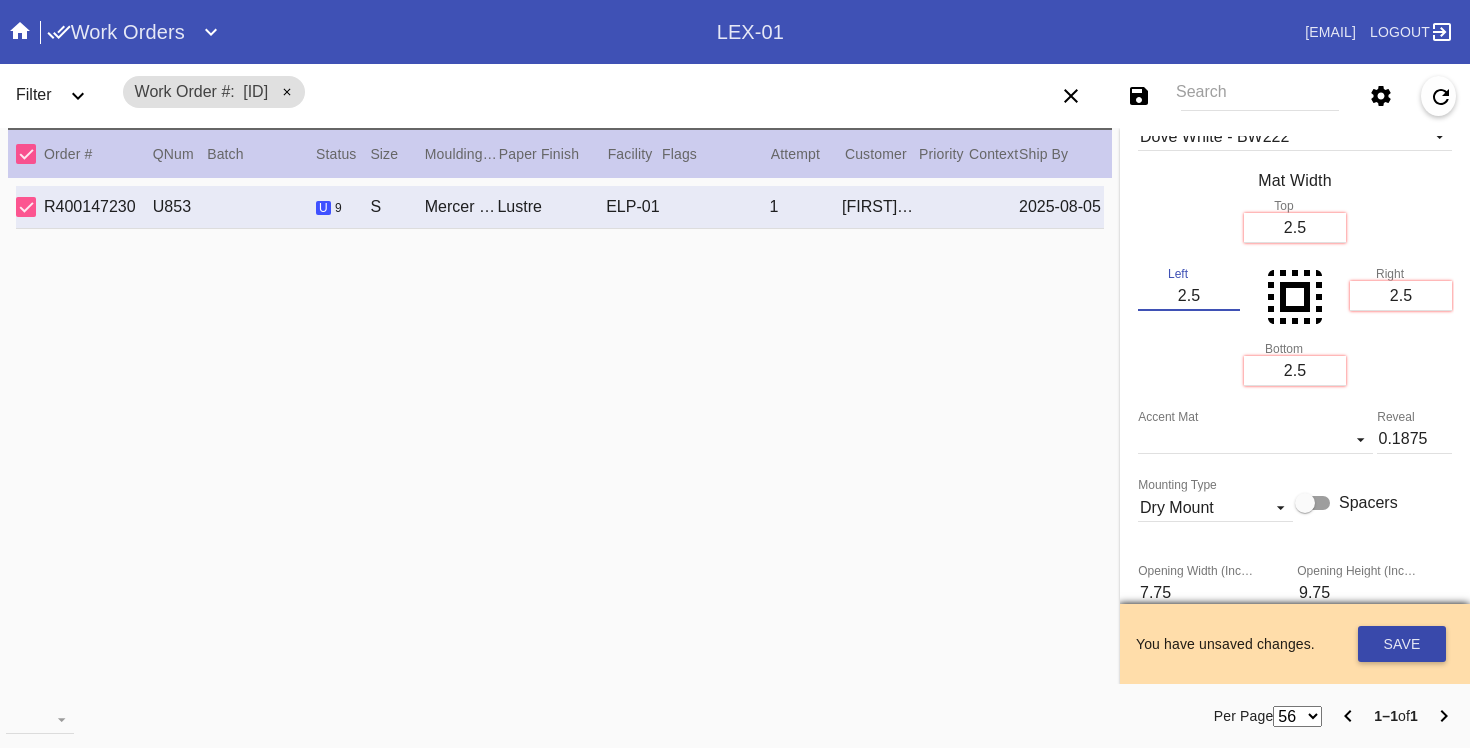 type on "2.5" 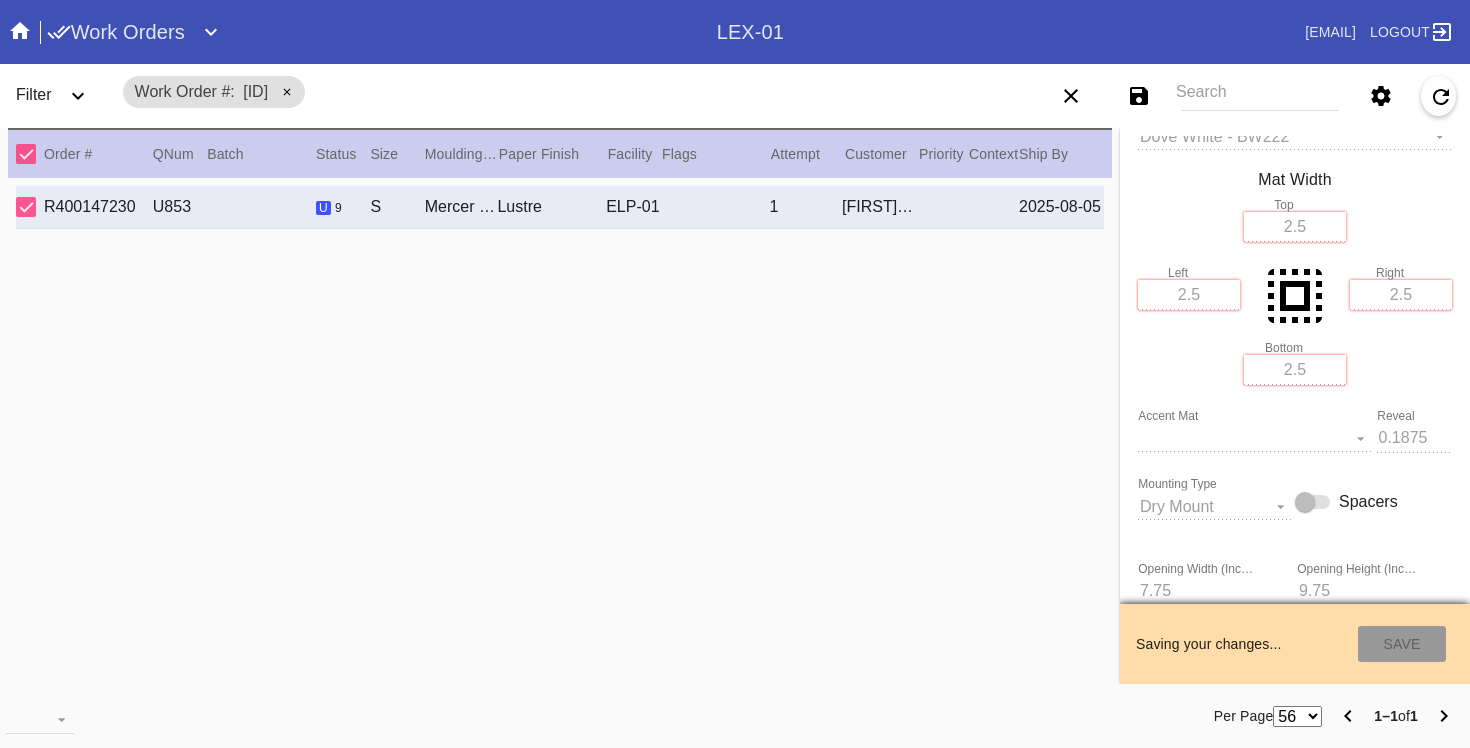 type on "8/1/2025" 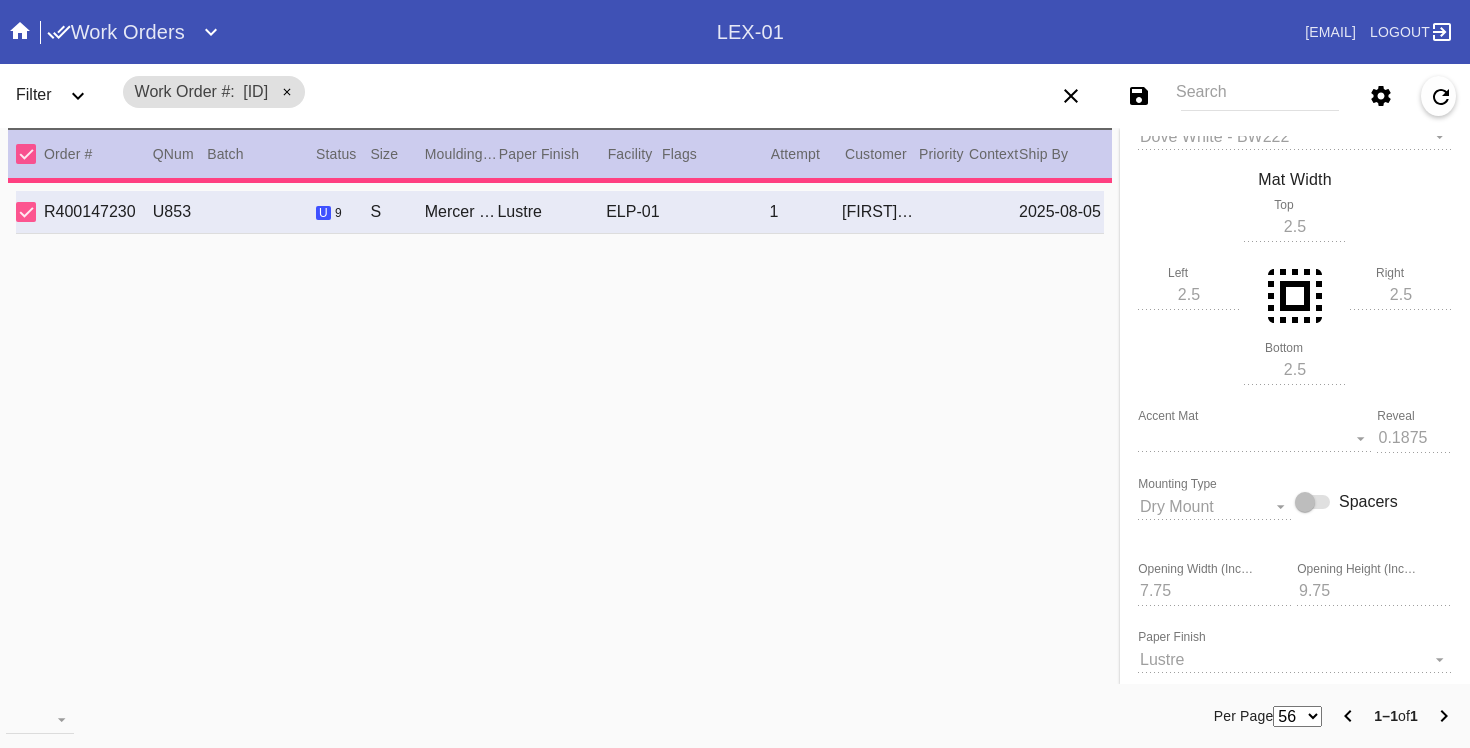 type on "4.75" 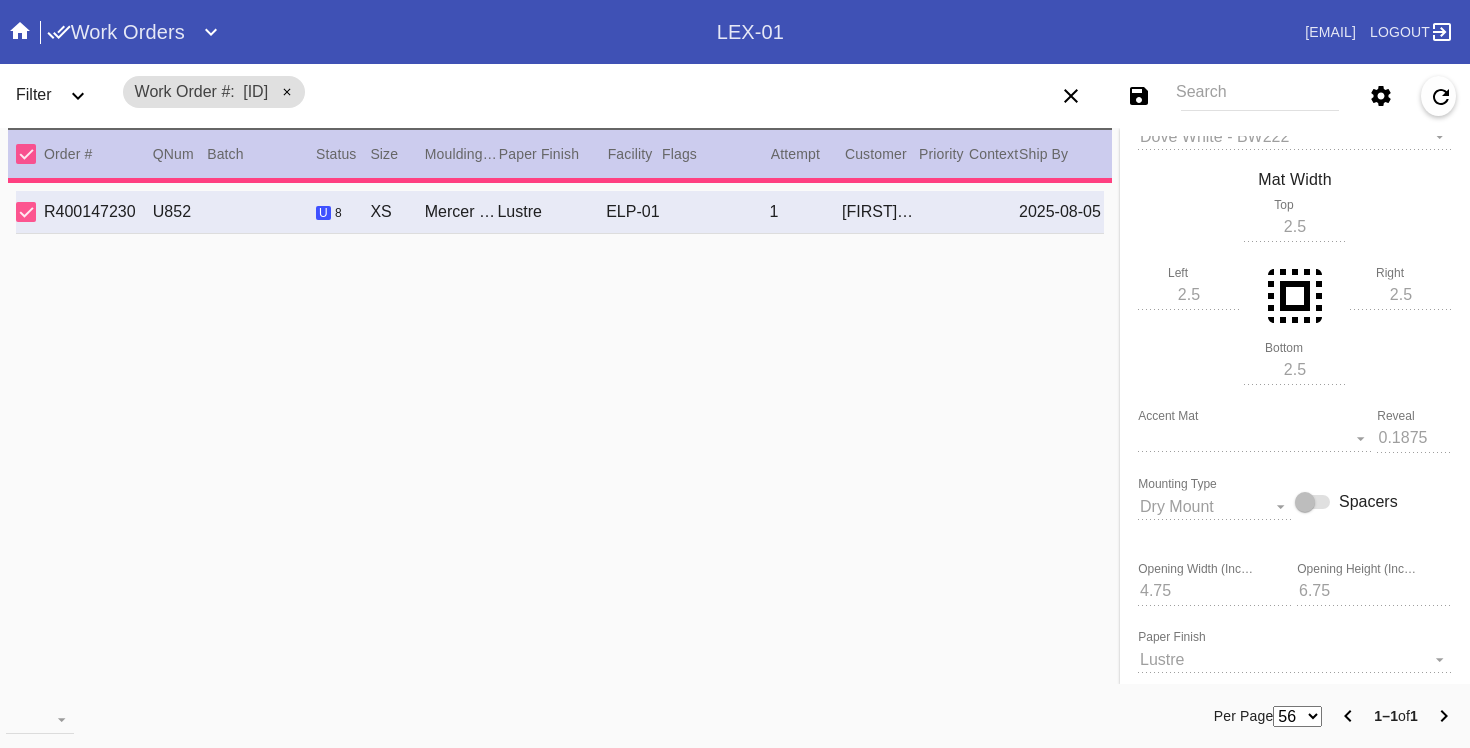 type on "2.0" 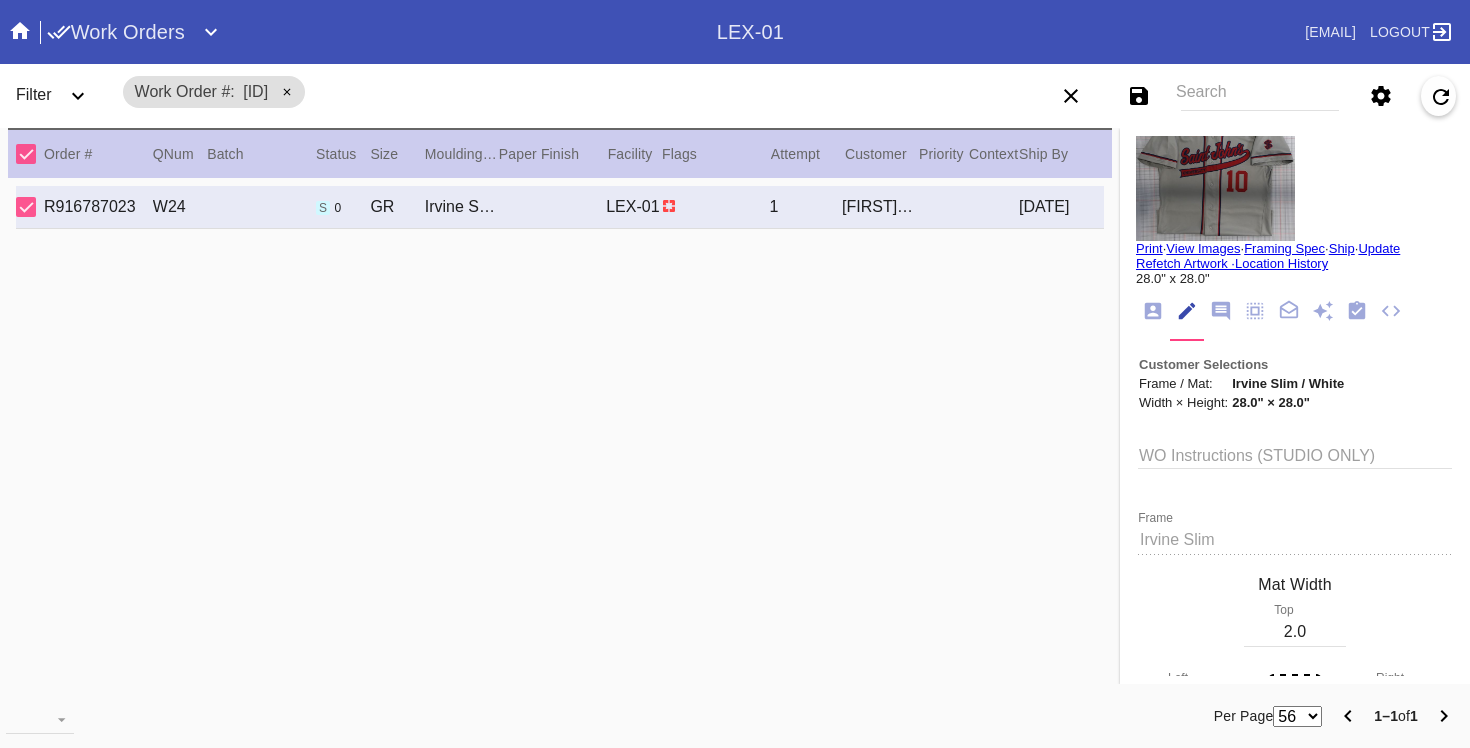 scroll, scrollTop: 0, scrollLeft: 0, axis: both 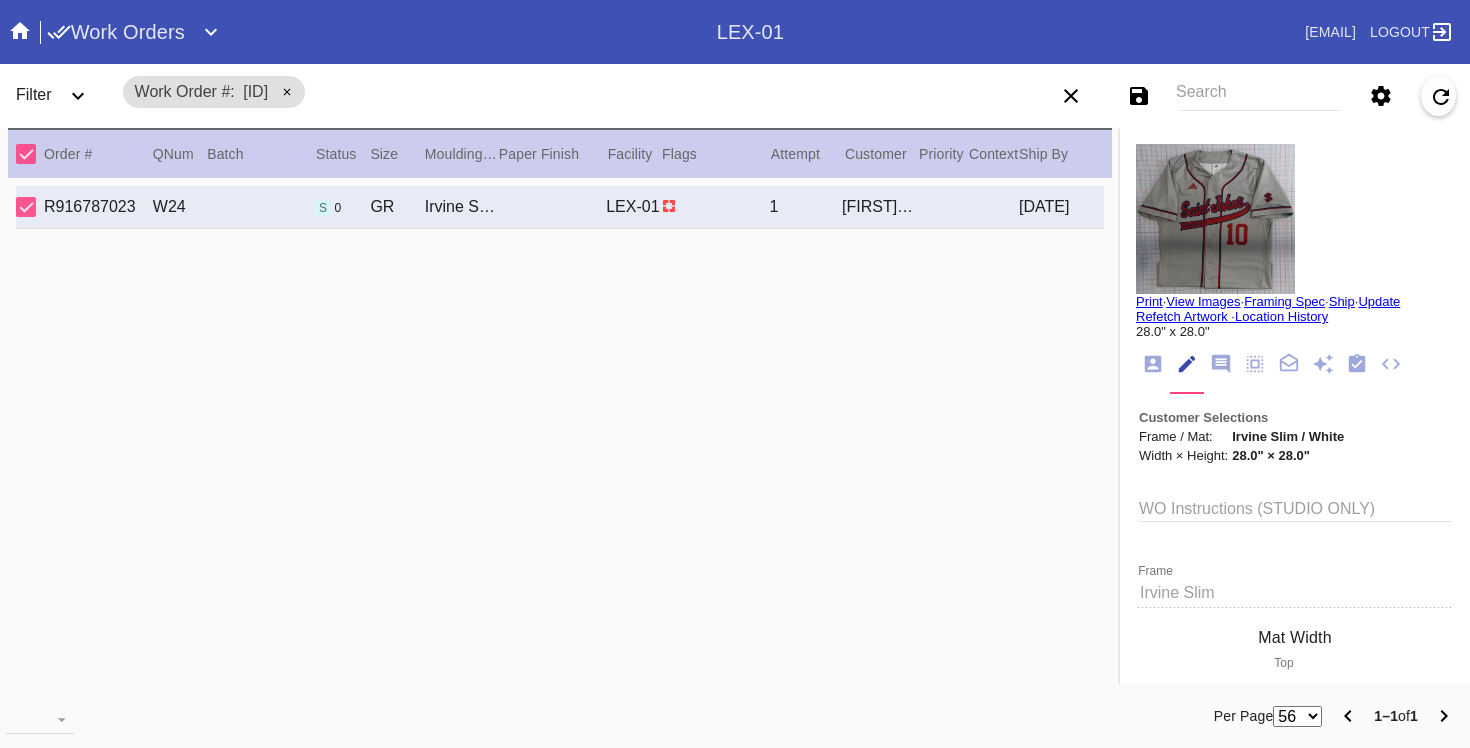 click 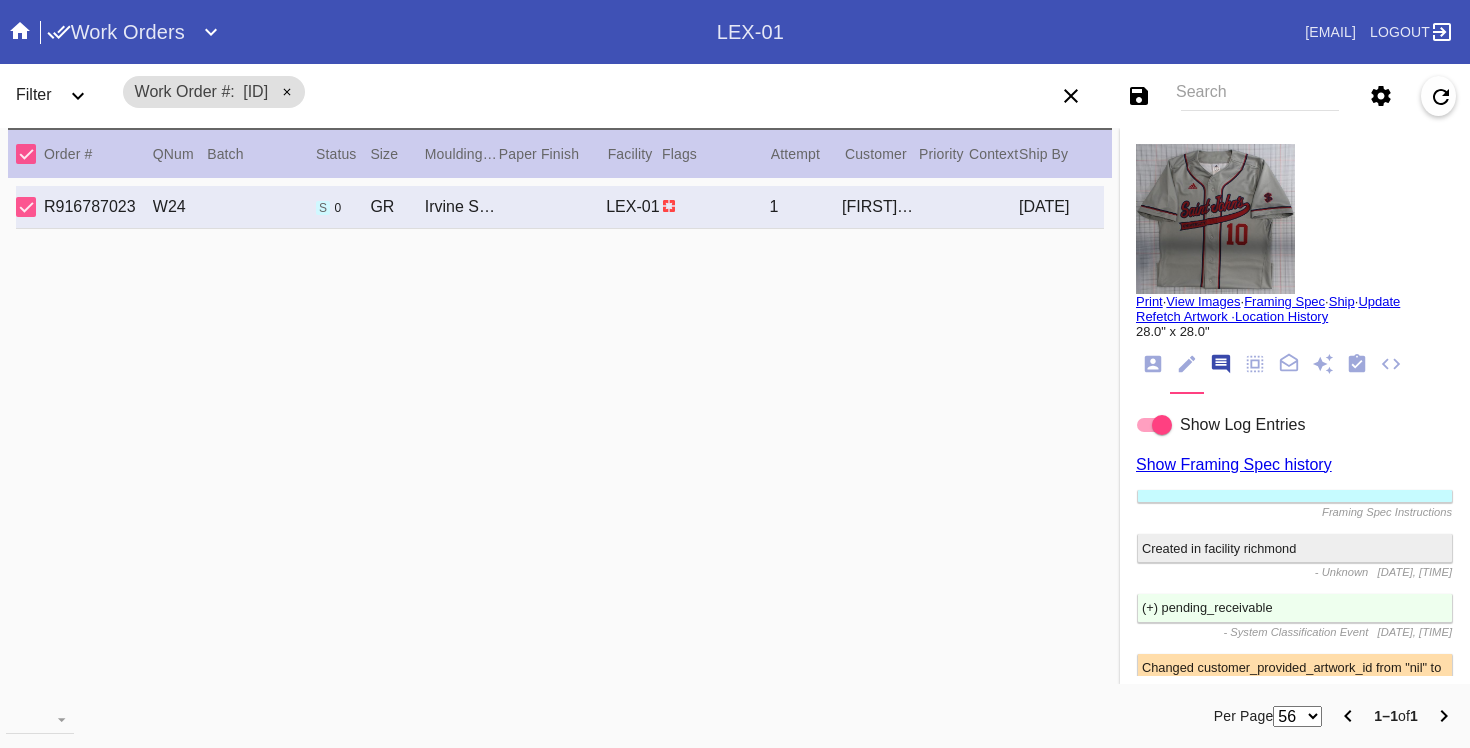 scroll, scrollTop: 123, scrollLeft: 0, axis: vertical 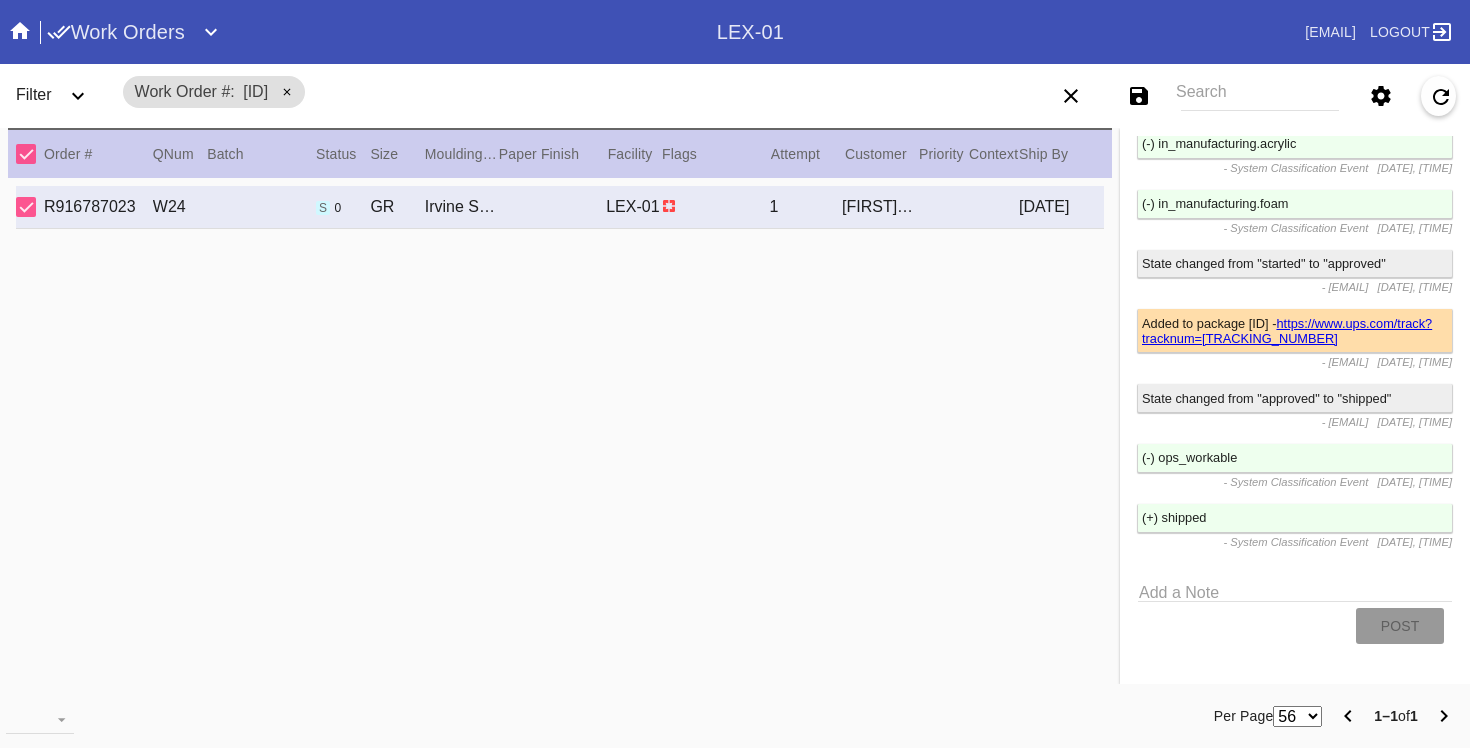 click on "https://www.ups.com/track?tracknum=[TRACKING_NUMBER]" at bounding box center [1287, 331] 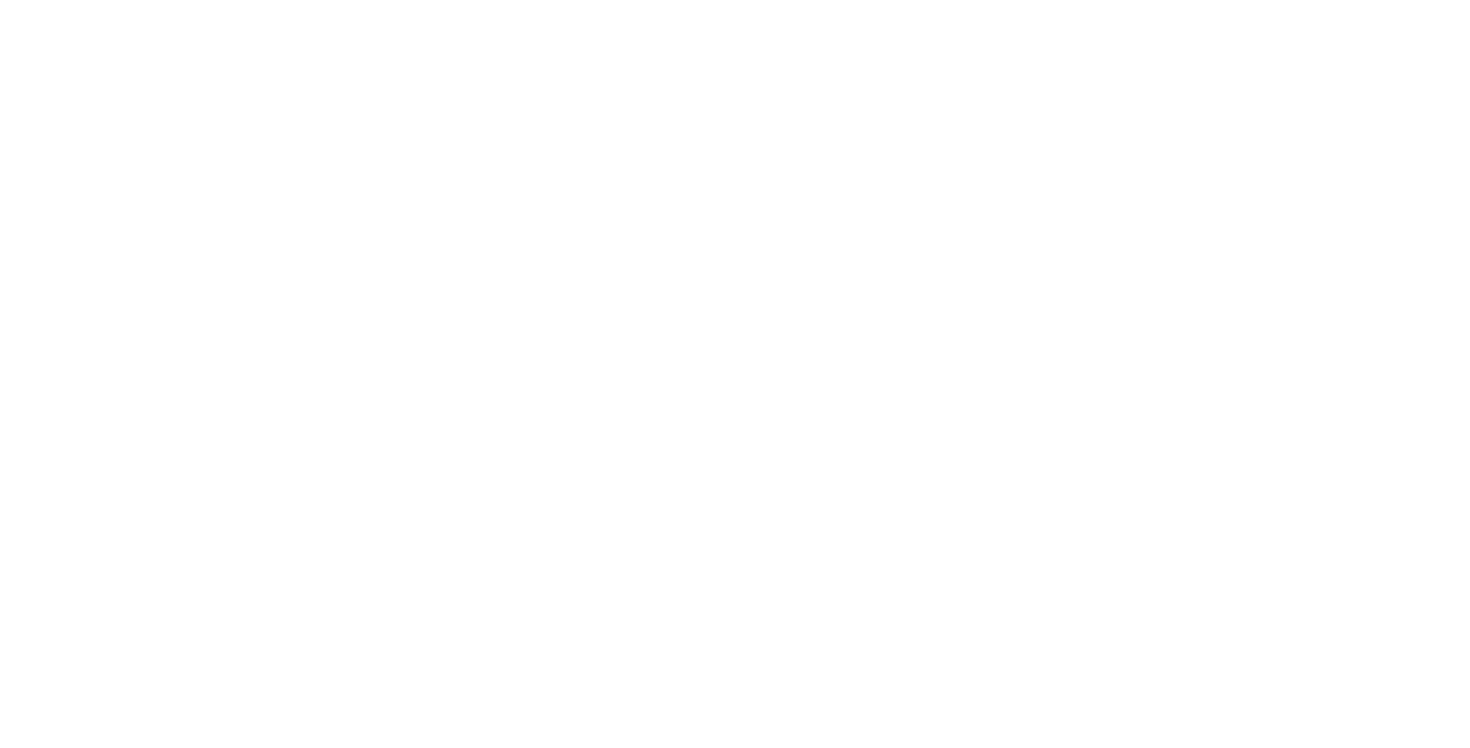 scroll, scrollTop: 0, scrollLeft: 0, axis: both 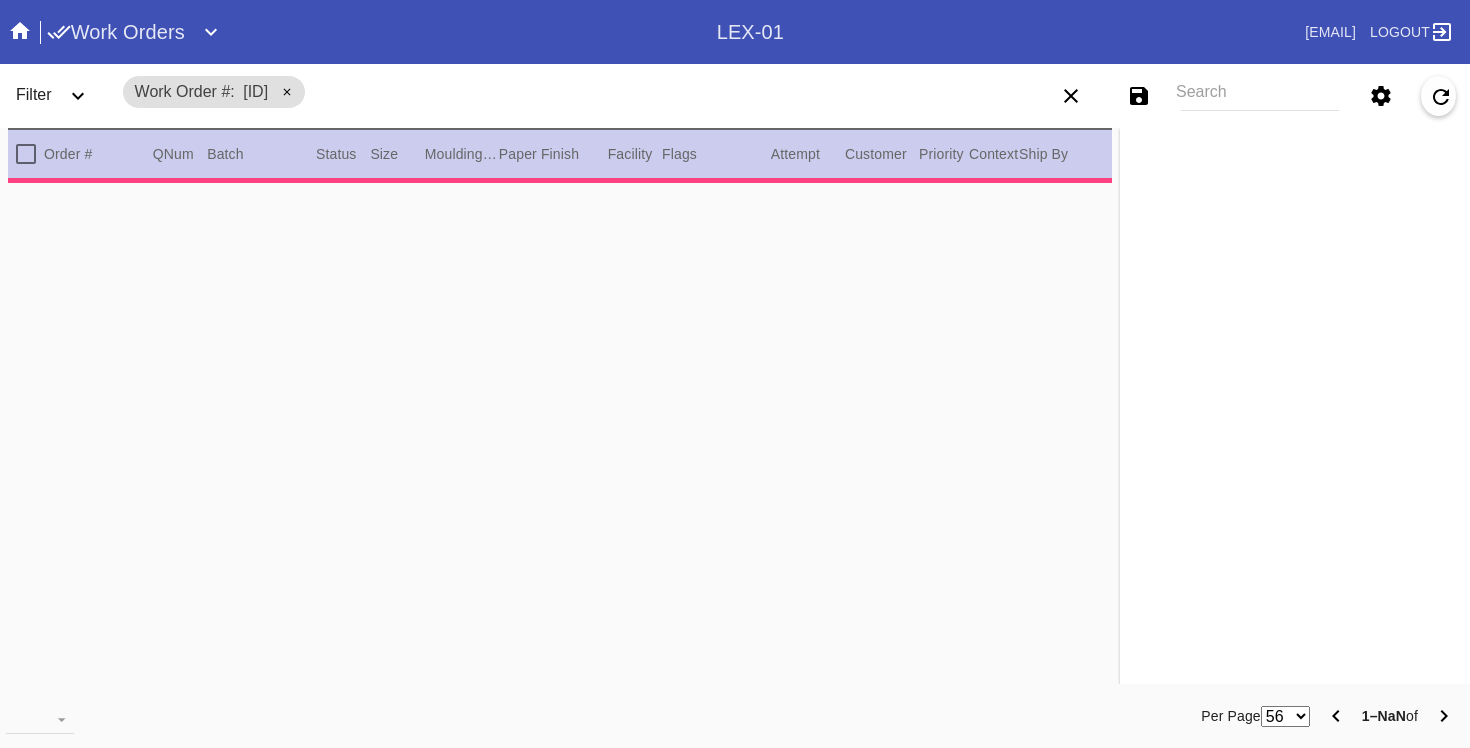 type on "2.0" 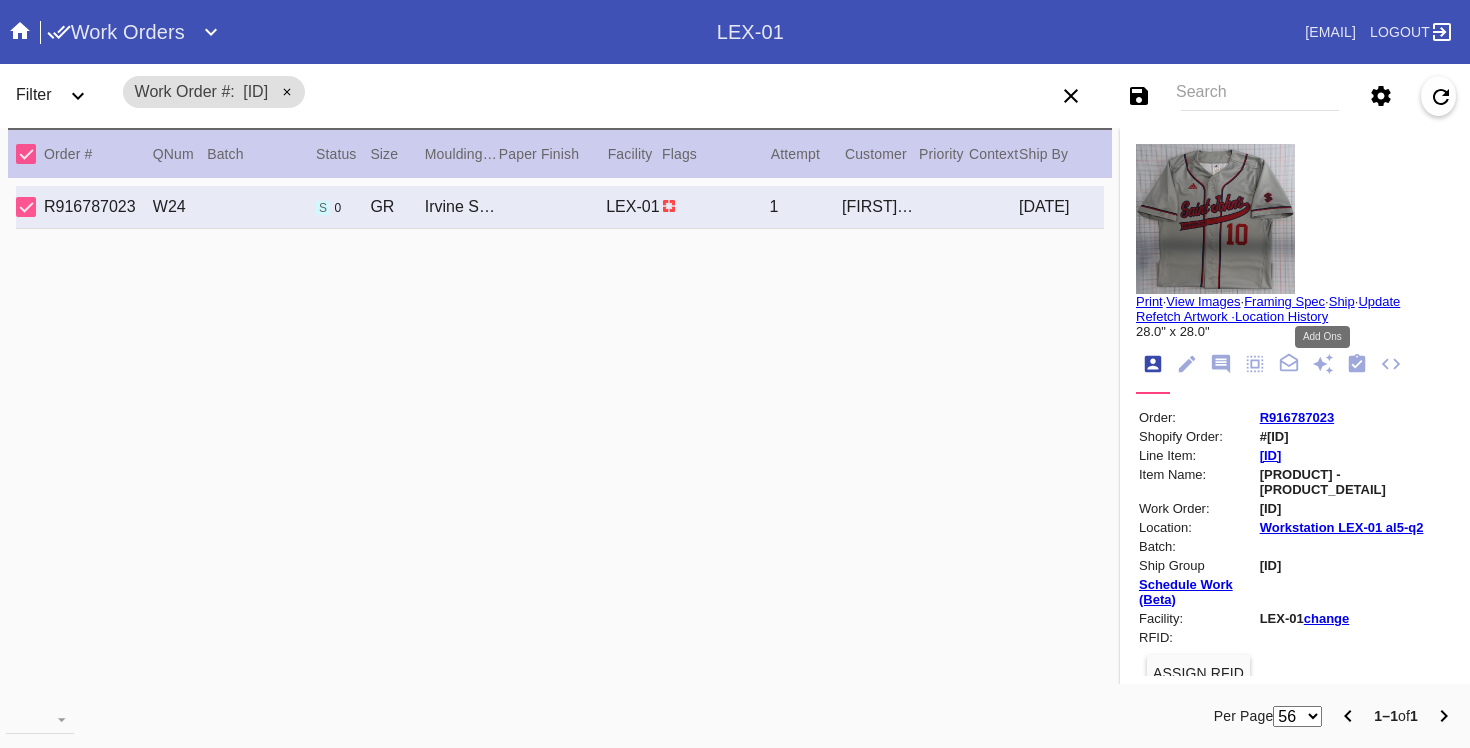 click 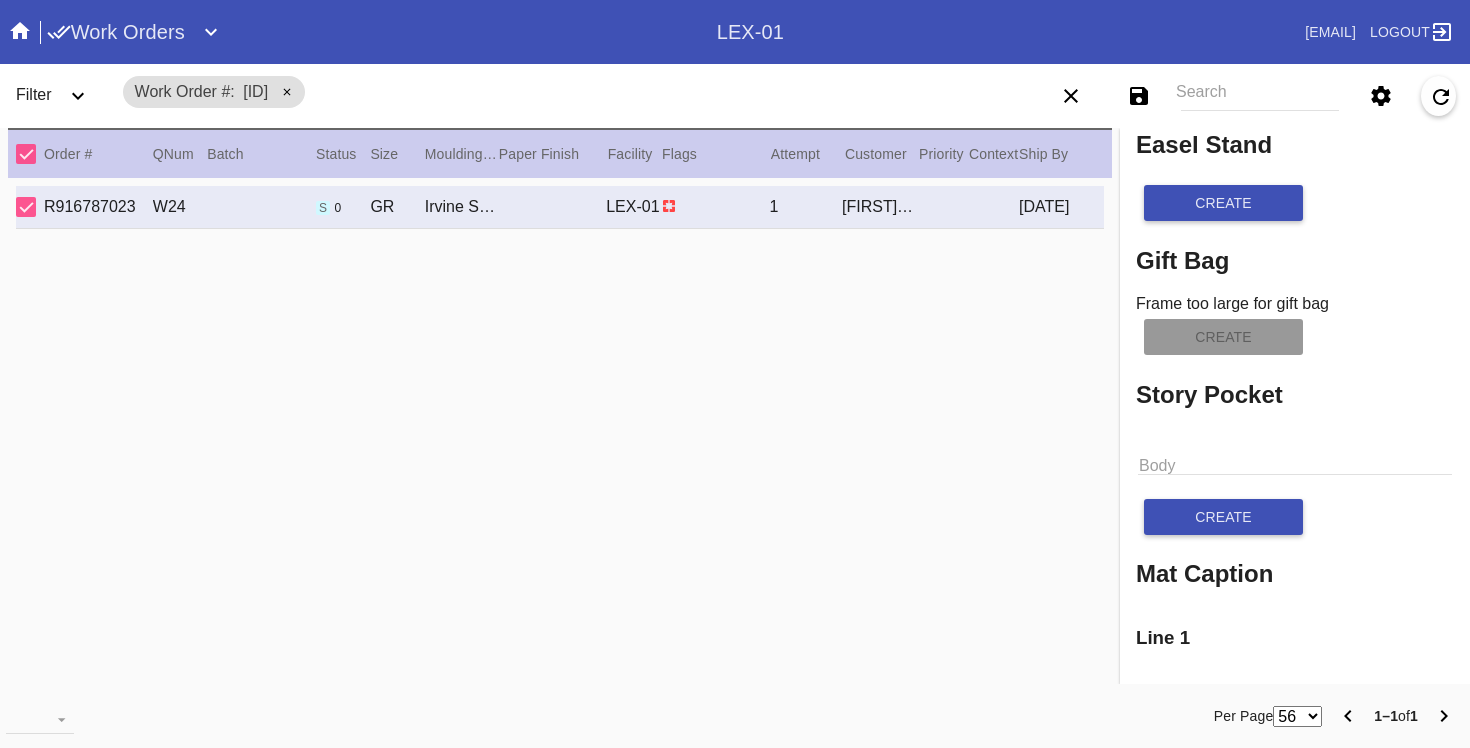 scroll, scrollTop: 0, scrollLeft: 0, axis: both 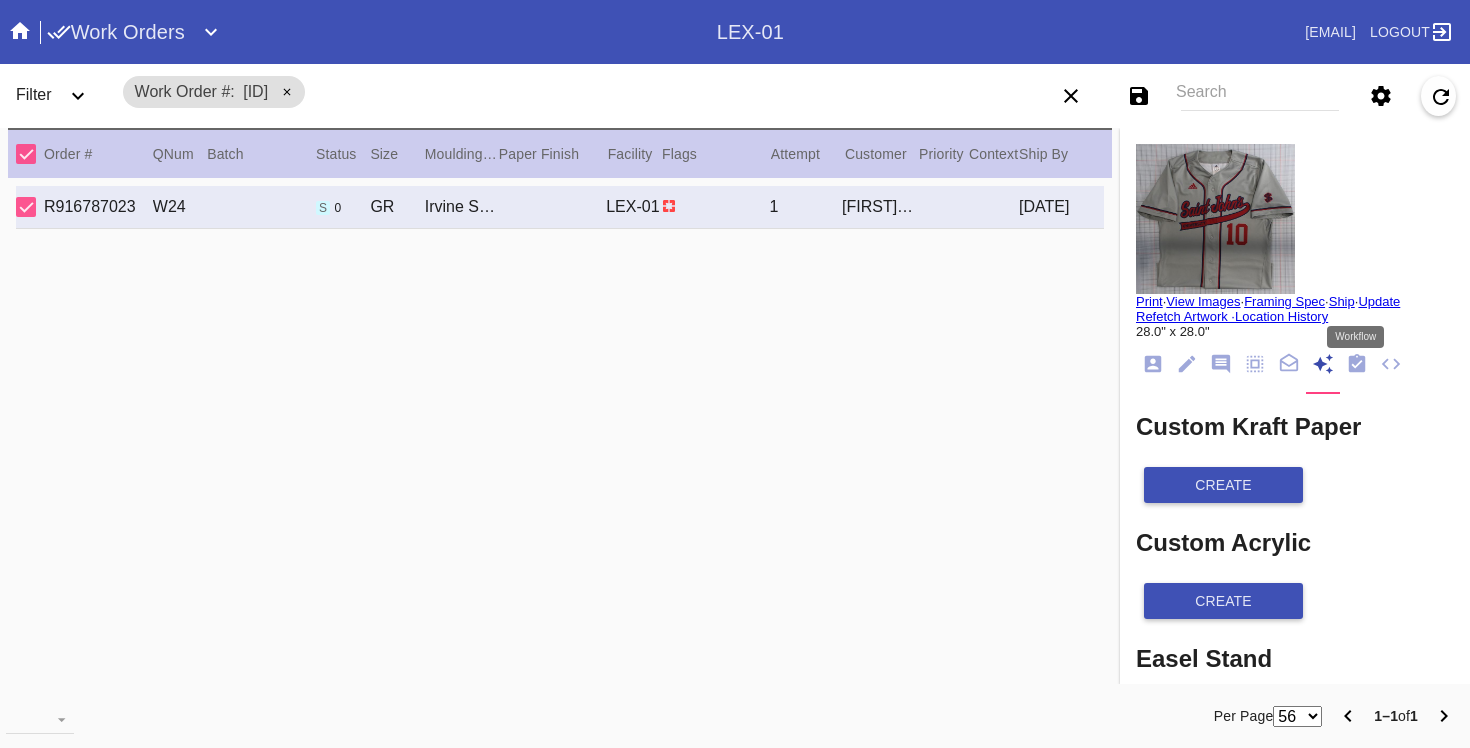 click 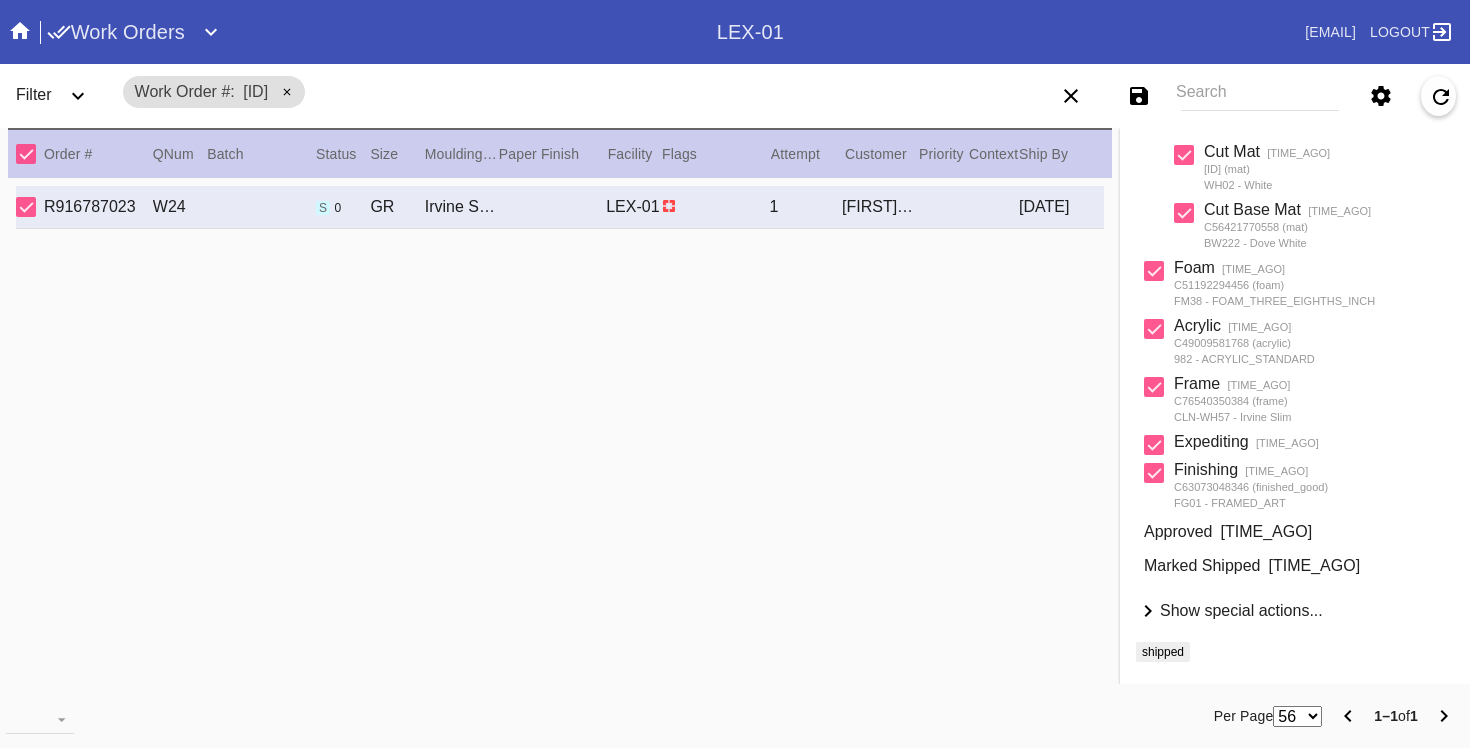 scroll, scrollTop: 500, scrollLeft: 0, axis: vertical 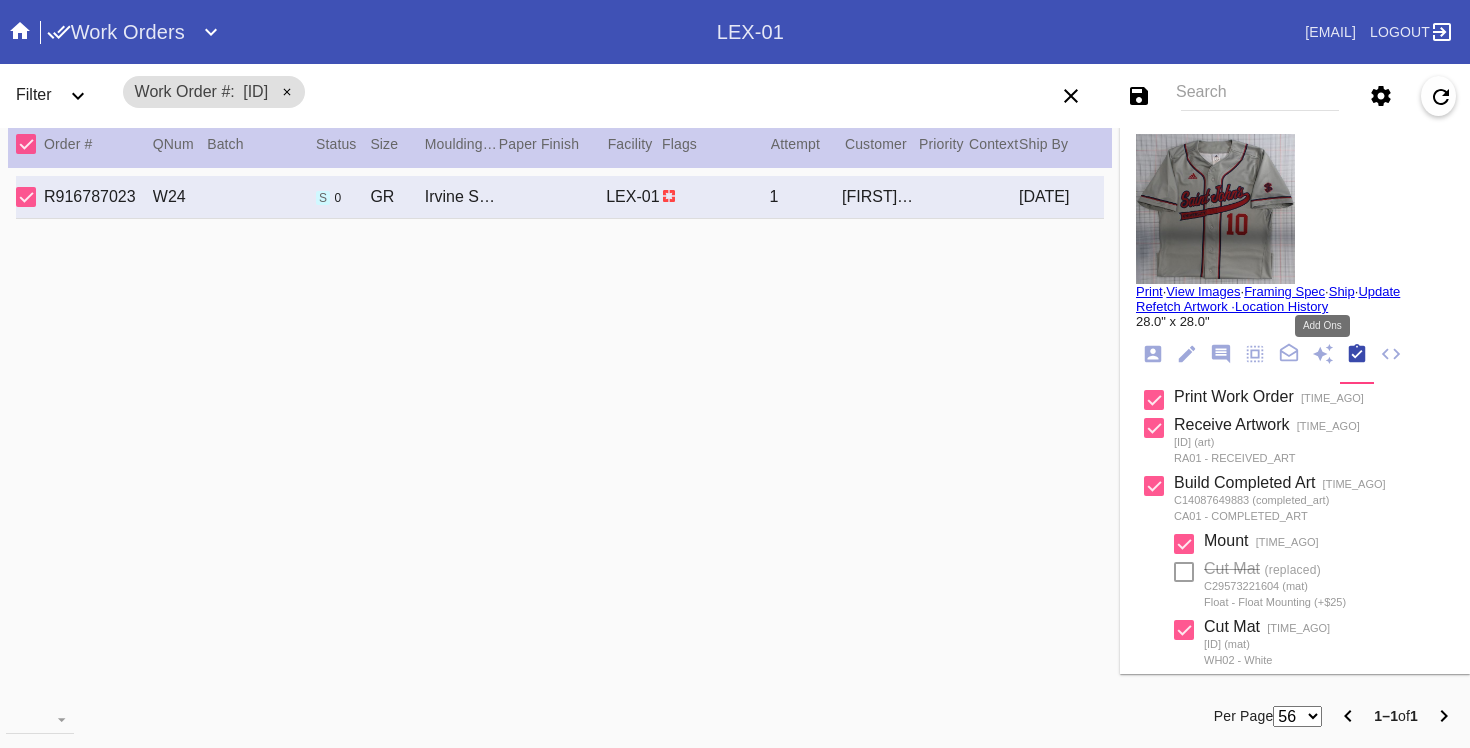 click 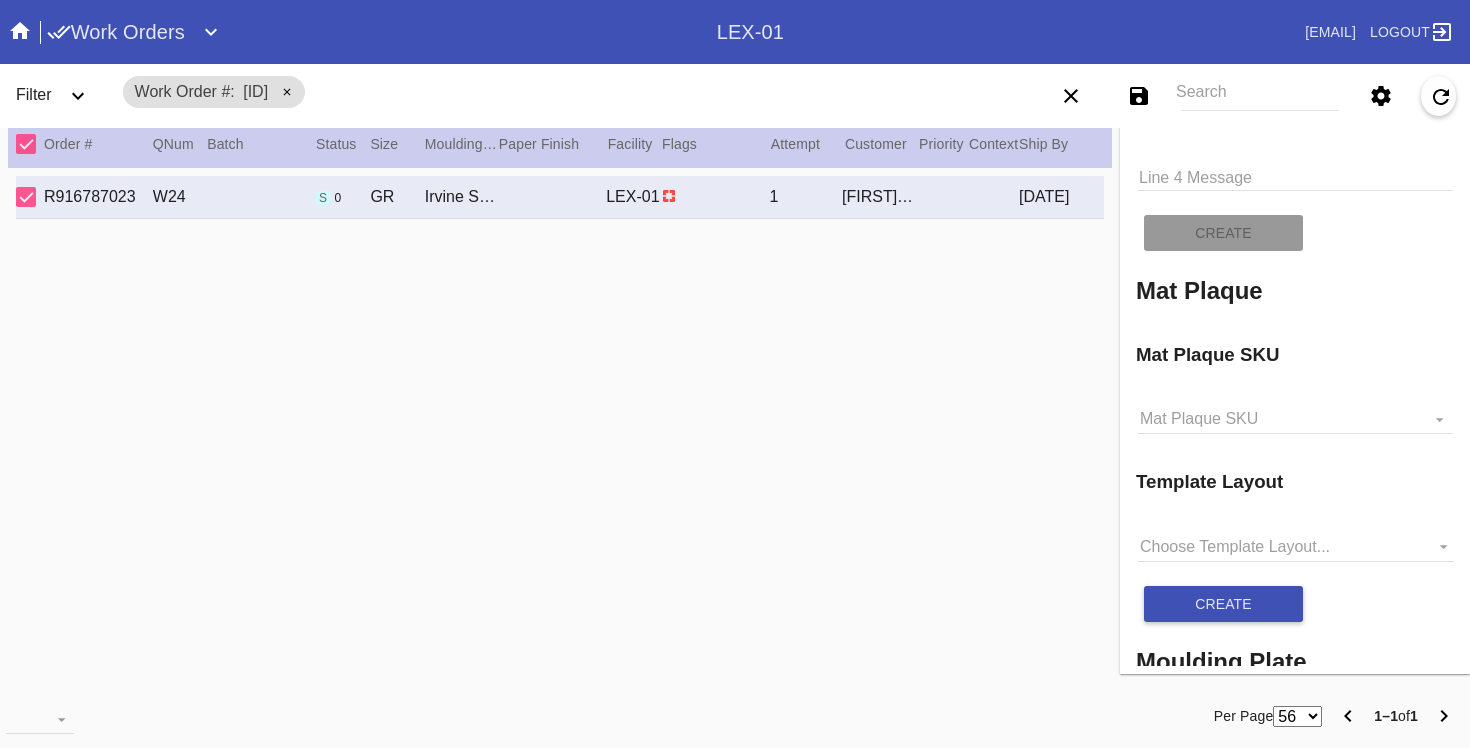 scroll, scrollTop: 1870, scrollLeft: 0, axis: vertical 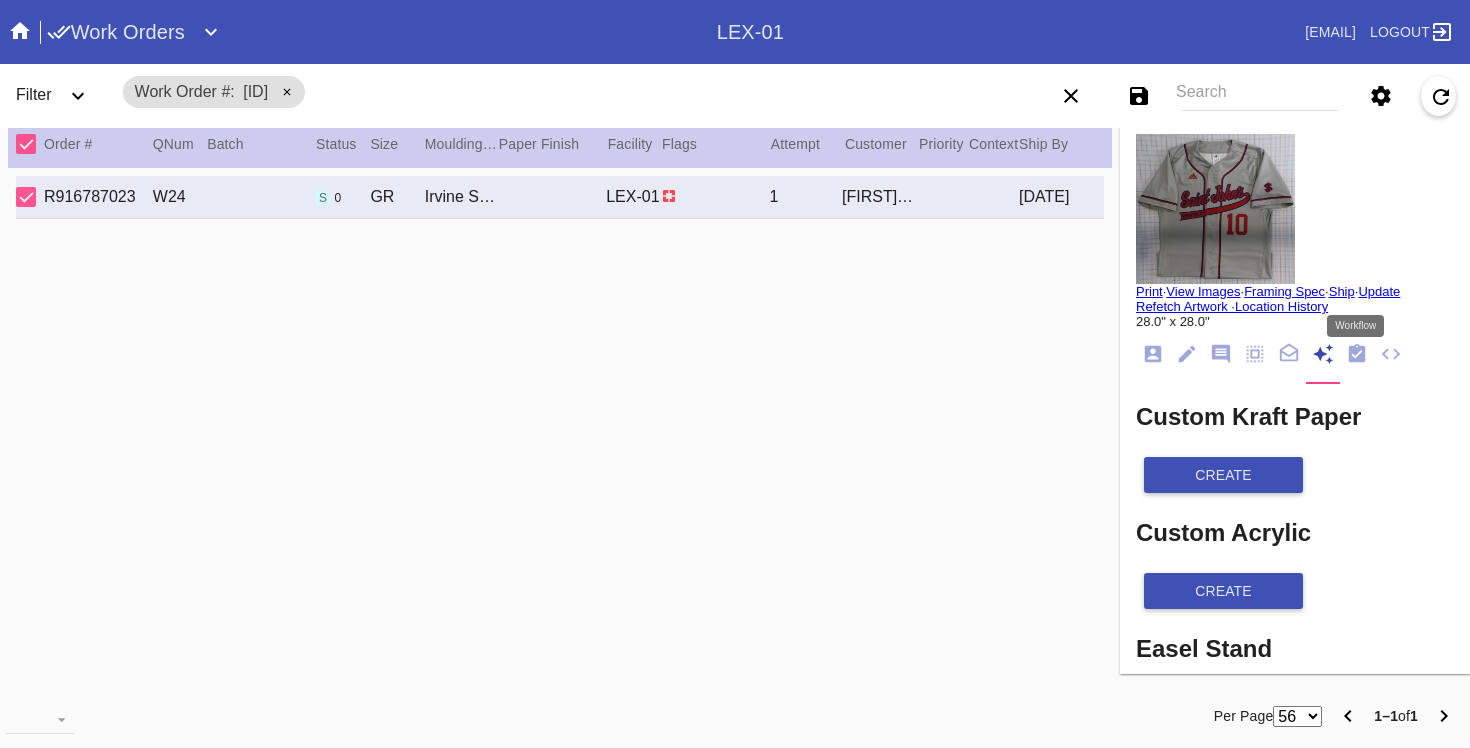 click 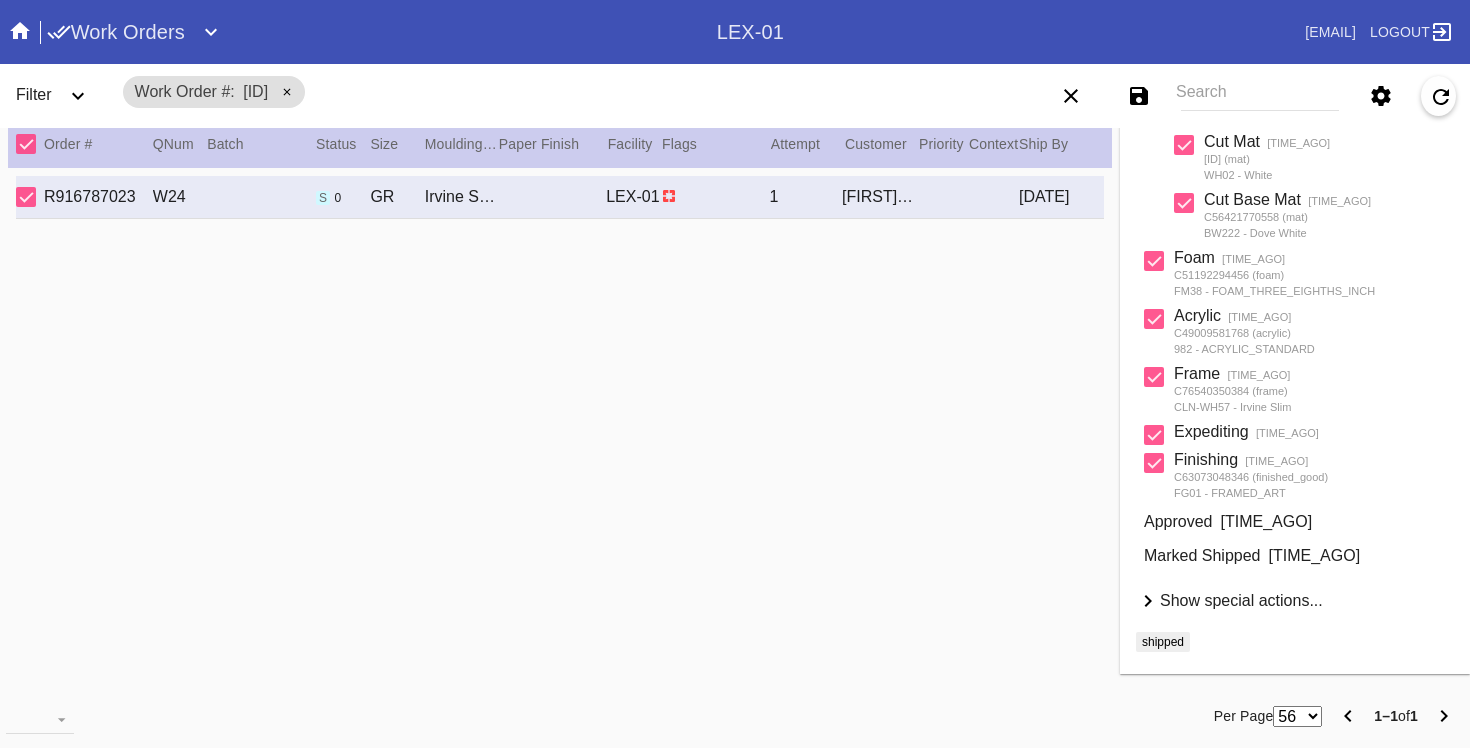 scroll, scrollTop: 0, scrollLeft: 0, axis: both 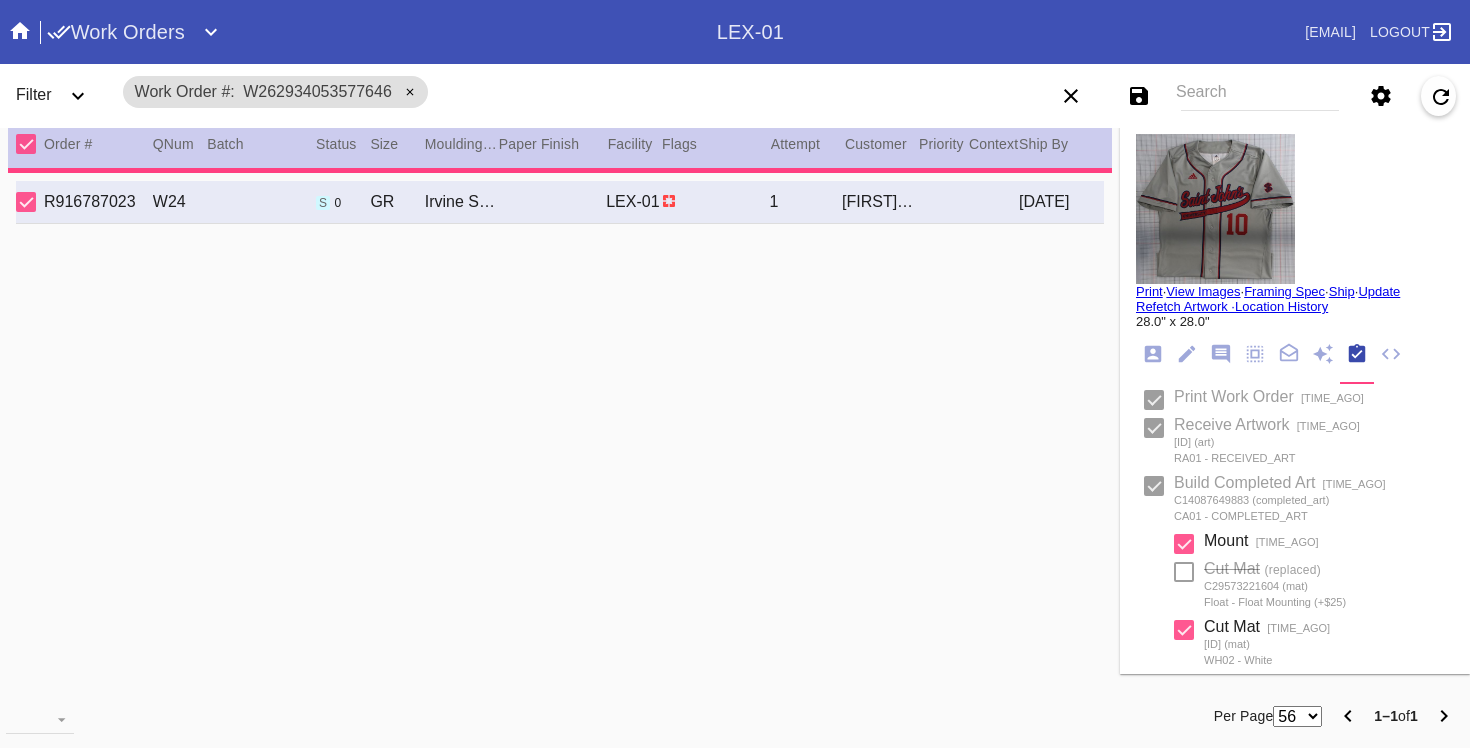 type on "2.5" 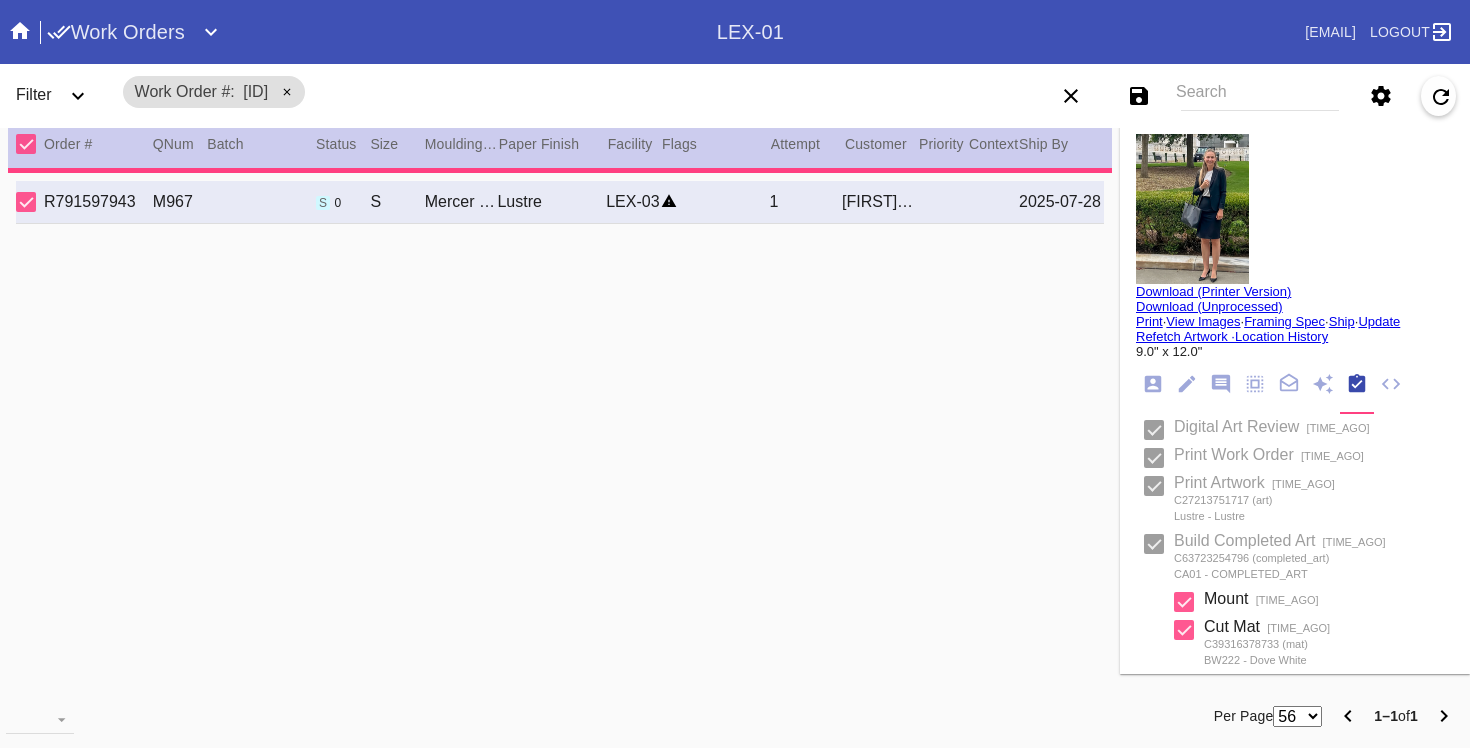 type on "8/4/2025" 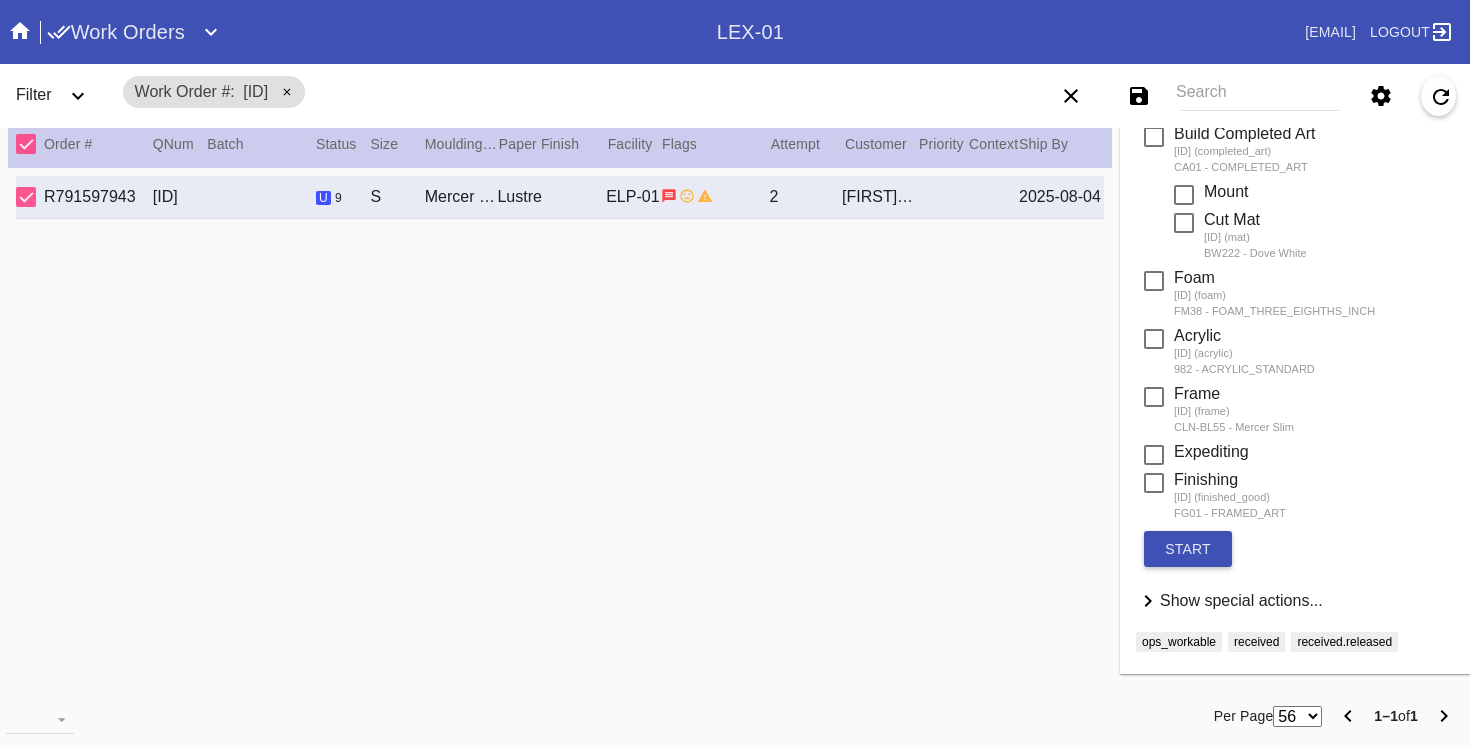 scroll, scrollTop: 420, scrollLeft: 0, axis: vertical 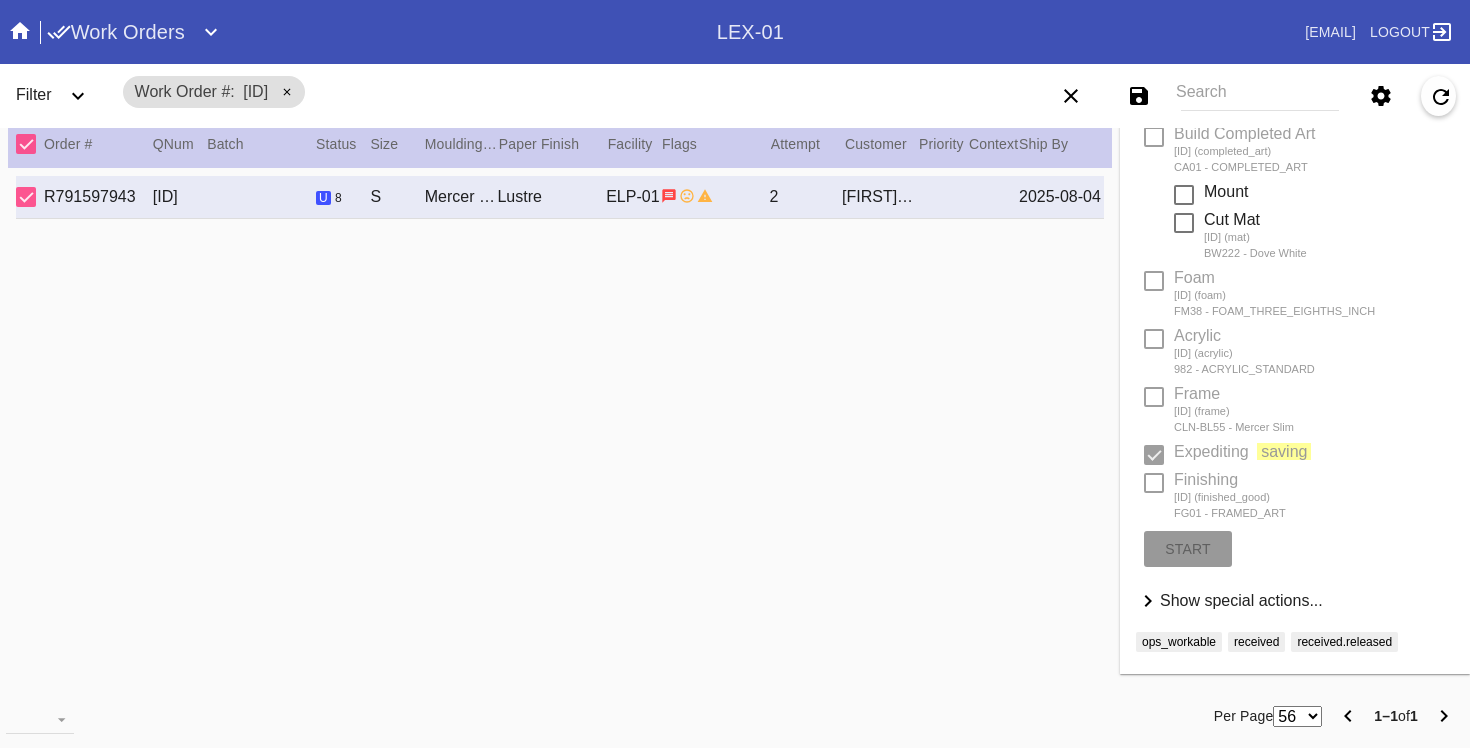 type 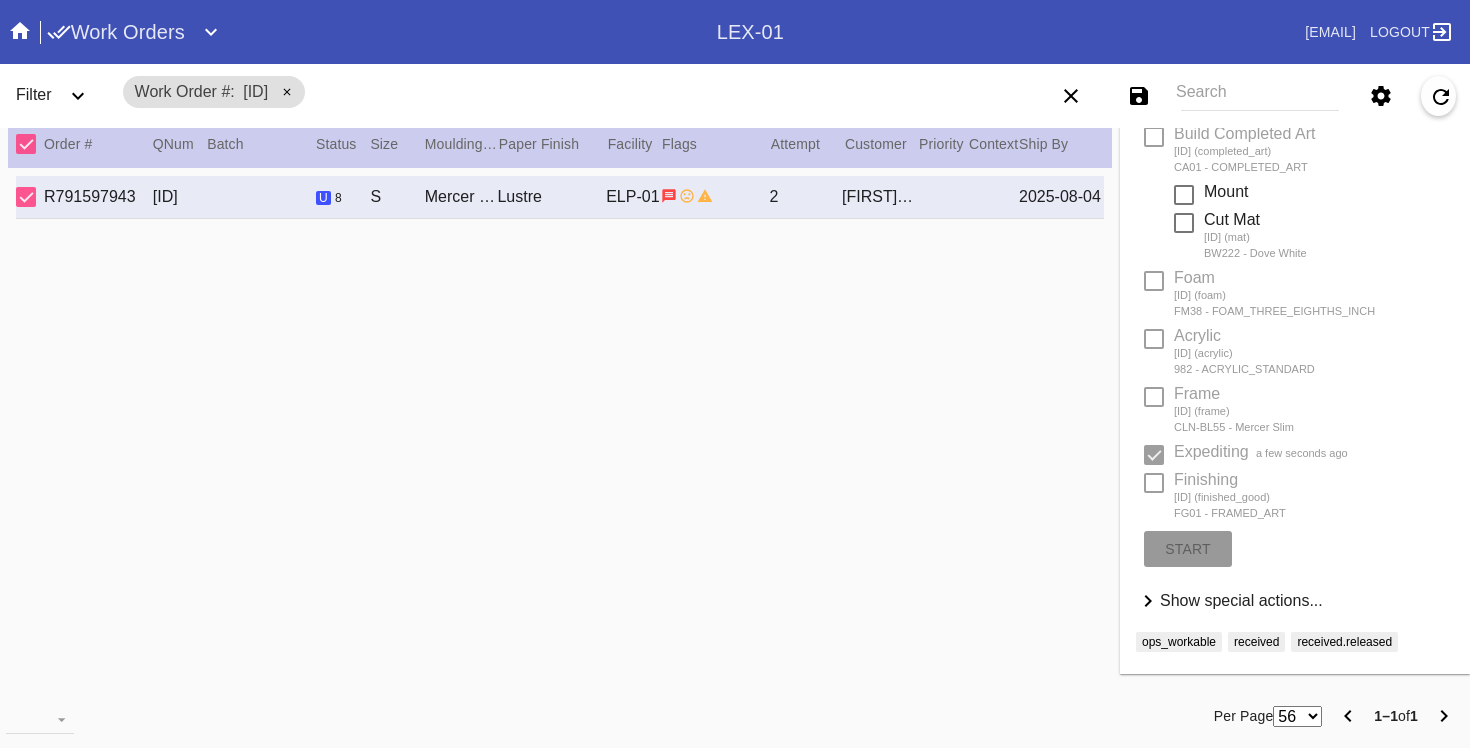 type on "7/25/2025" 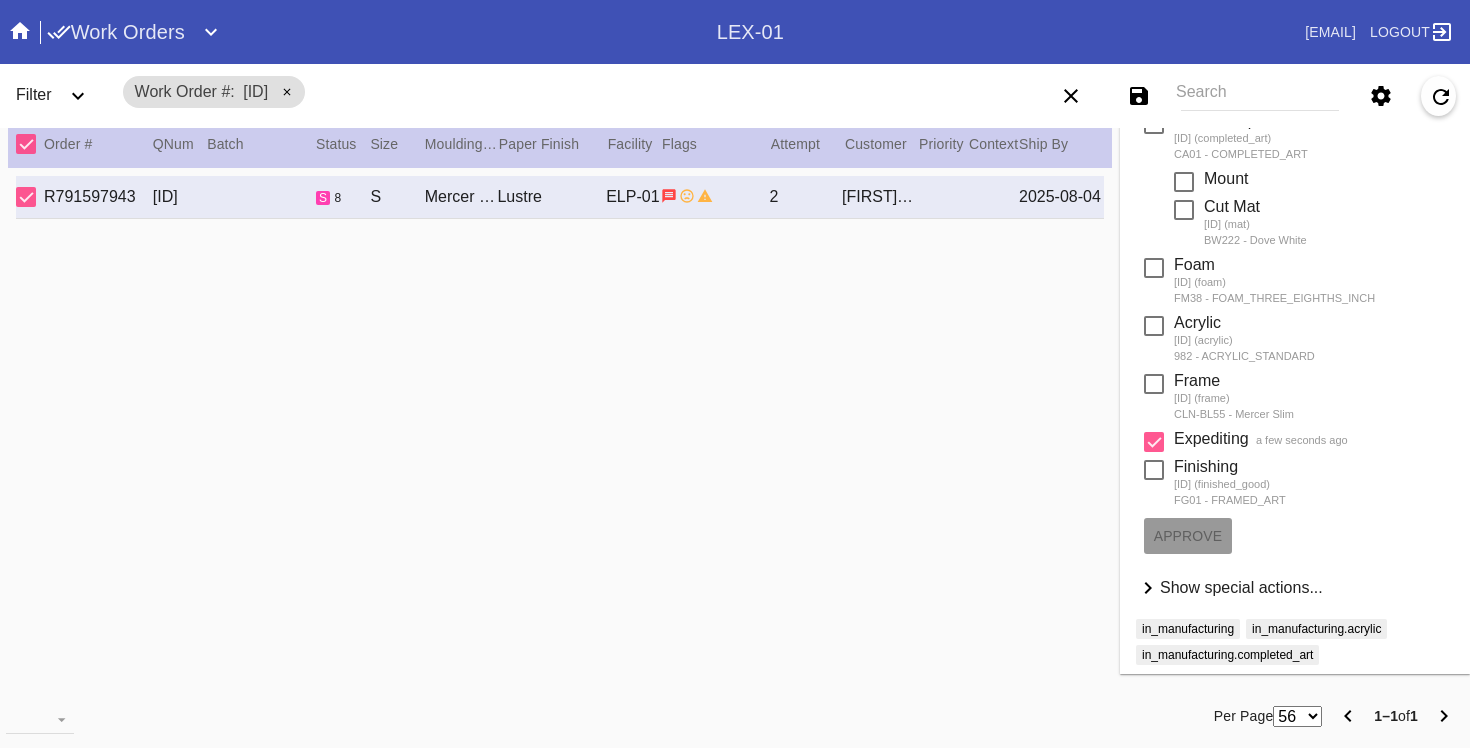 click at bounding box center [1154, 442] 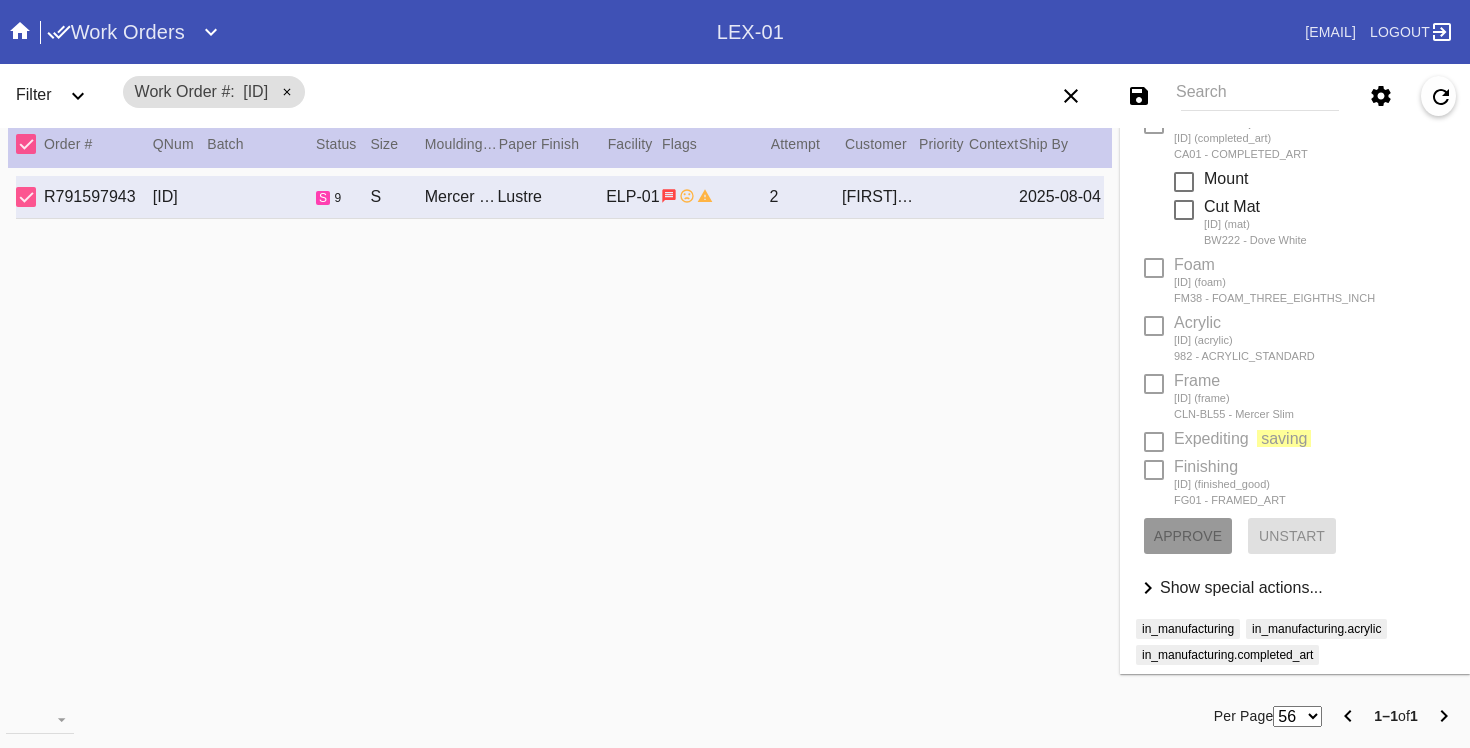 type 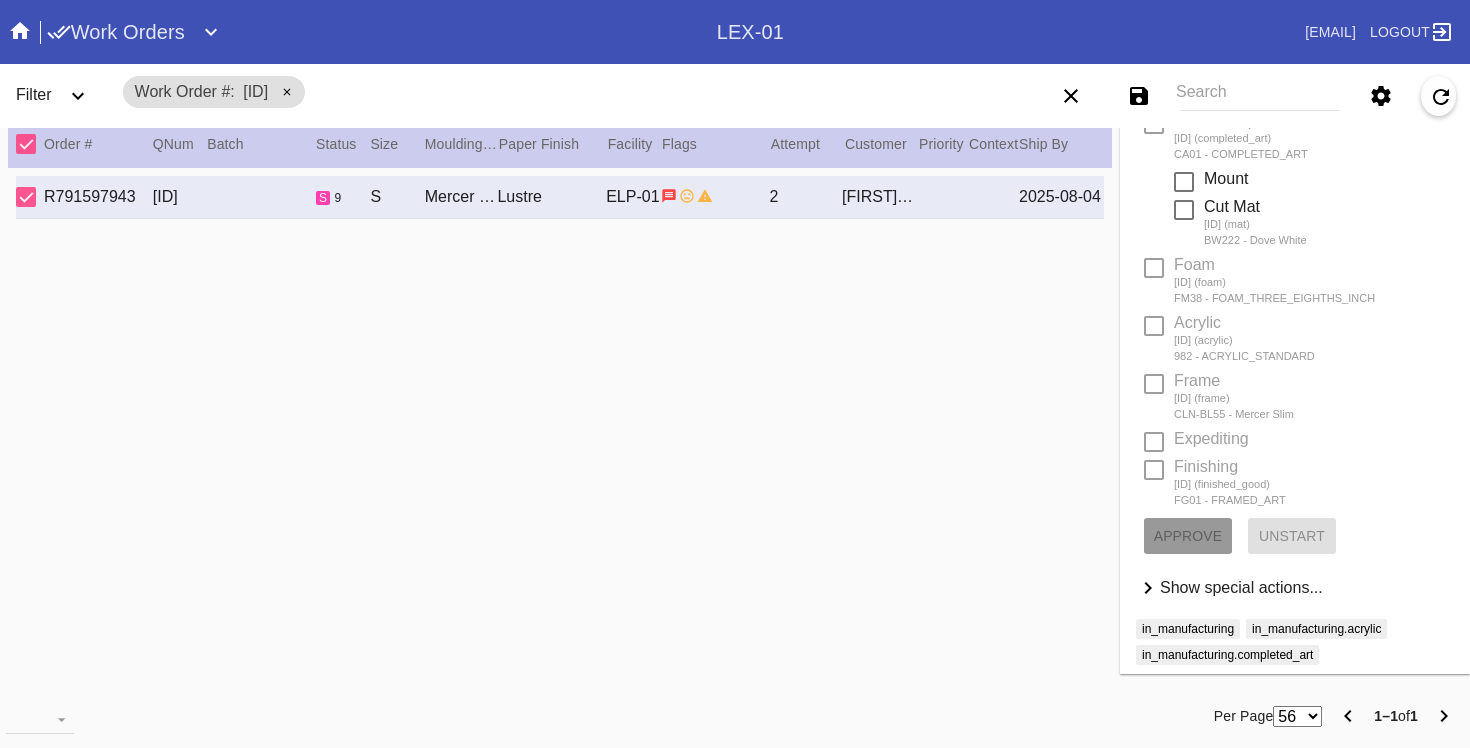 type on "7/24/2025" 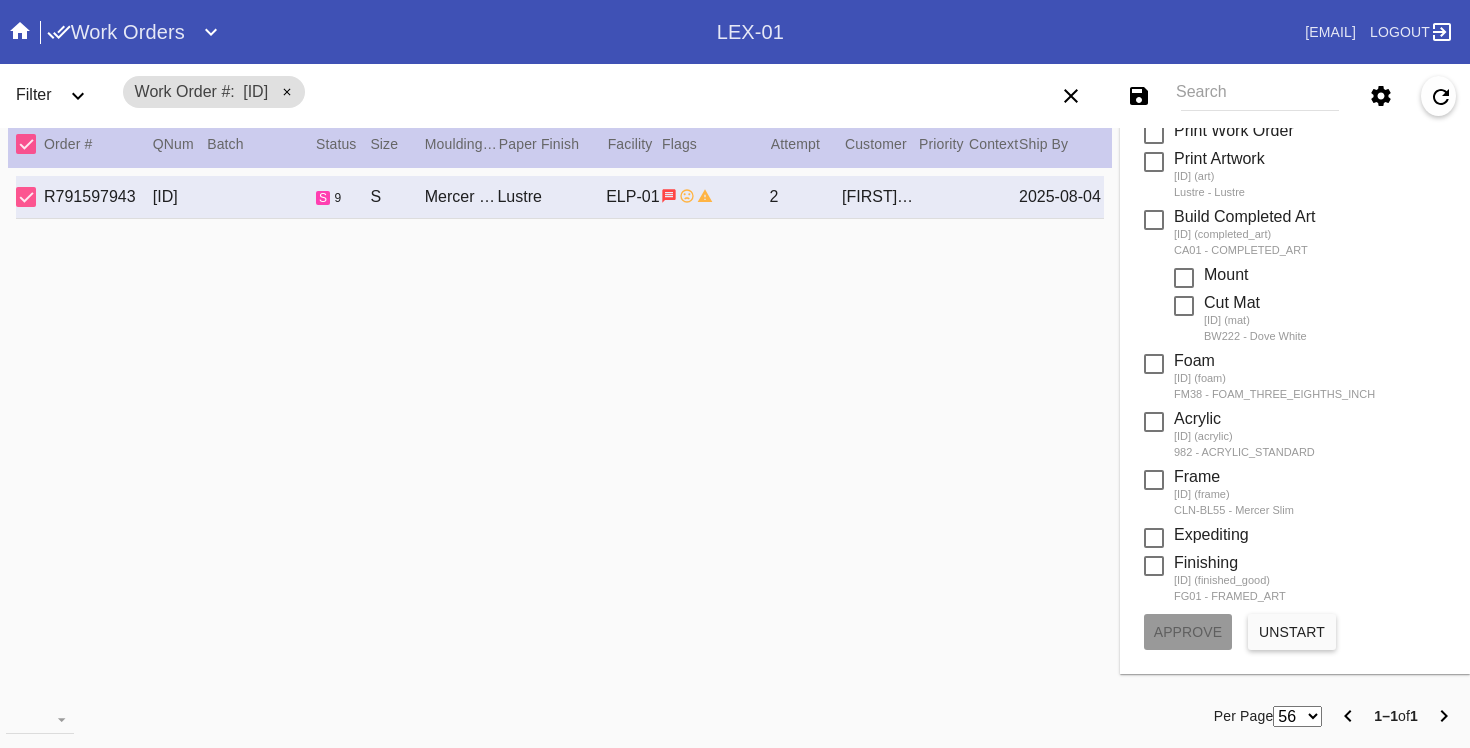 scroll, scrollTop: 306, scrollLeft: 0, axis: vertical 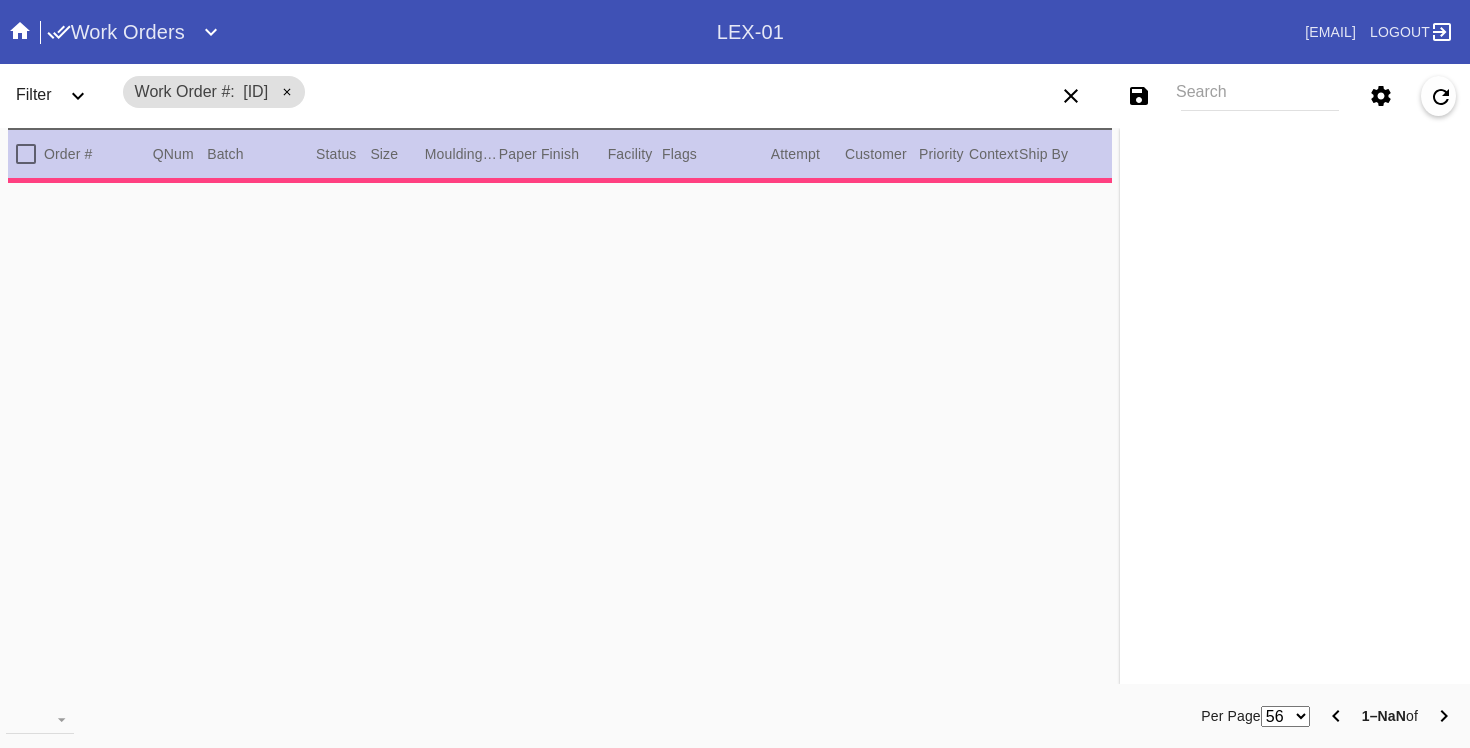type on "2.5" 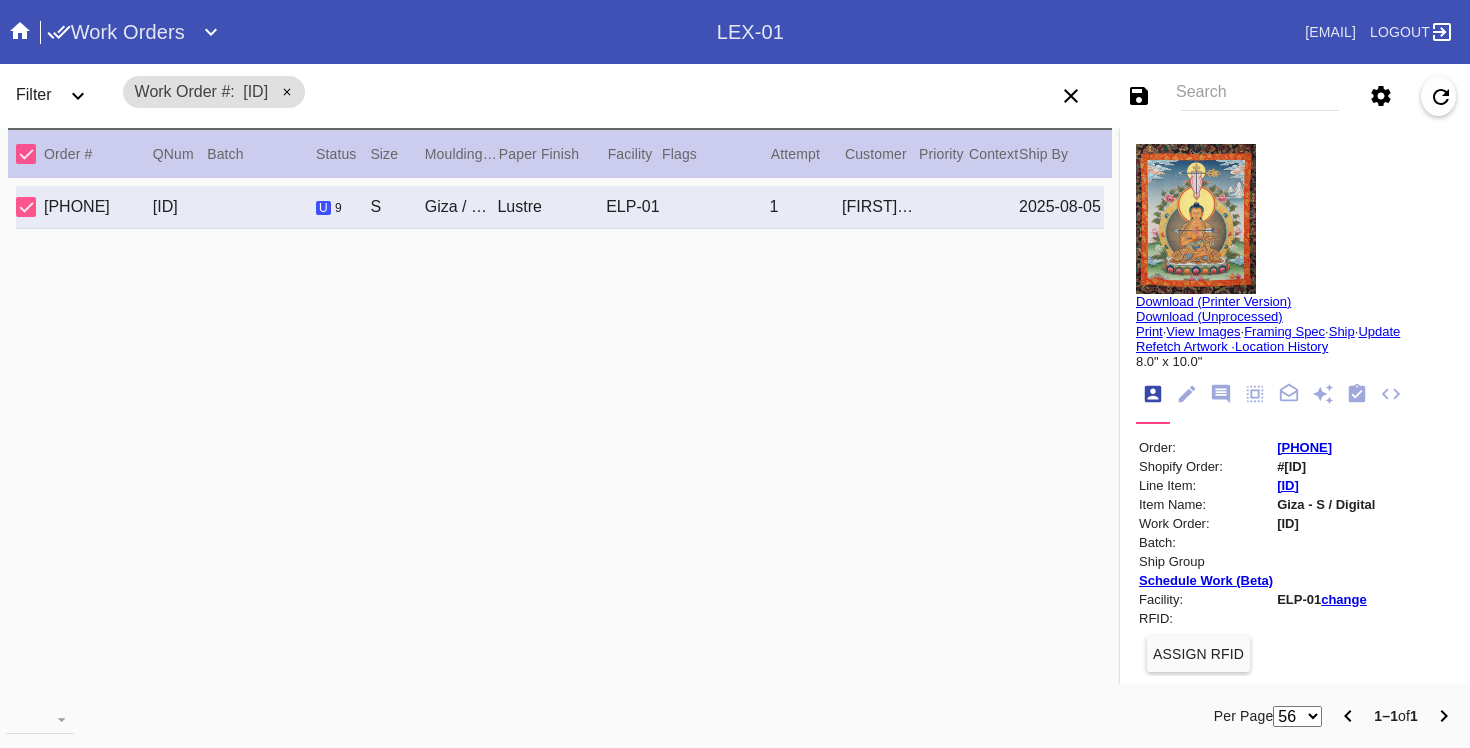 click on "Update" at bounding box center [1379, 331] 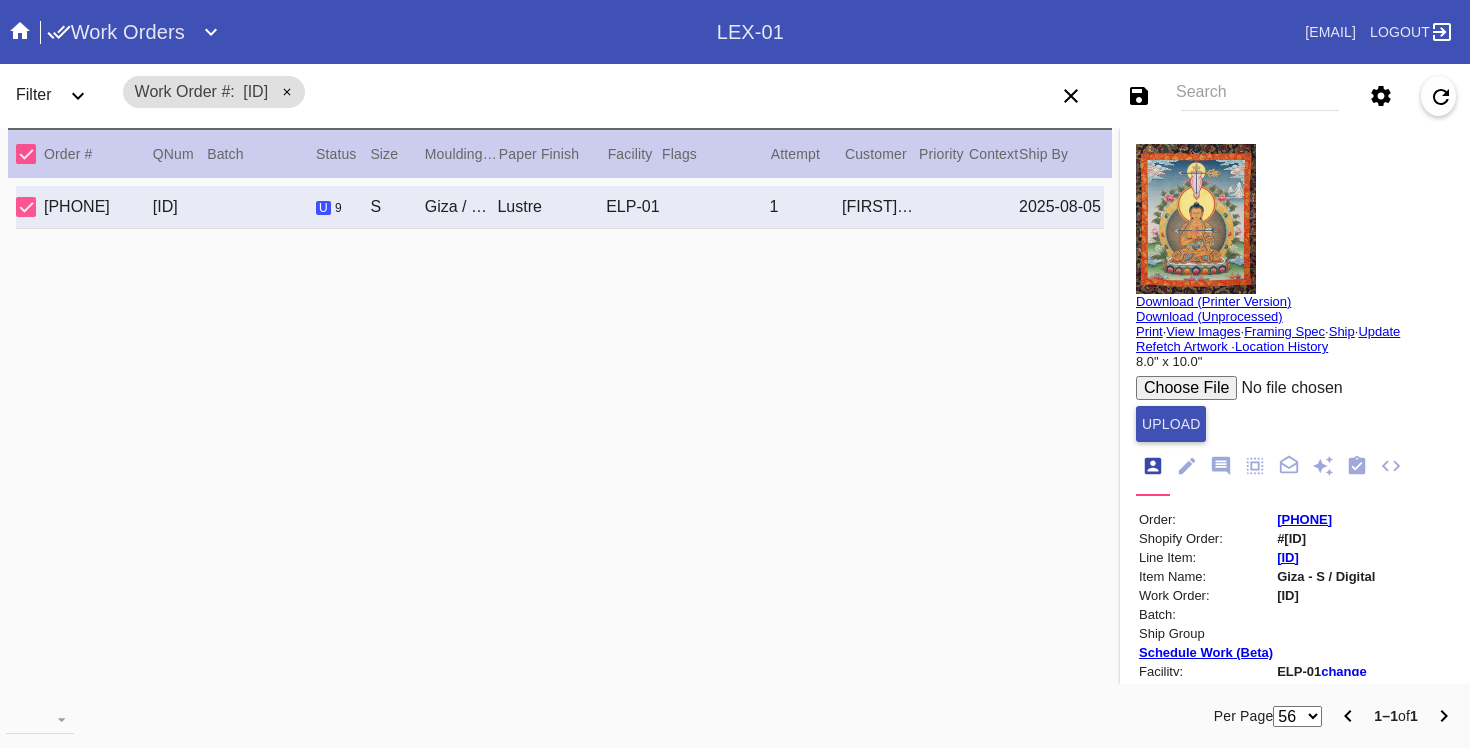 click at bounding box center (1287, 388) 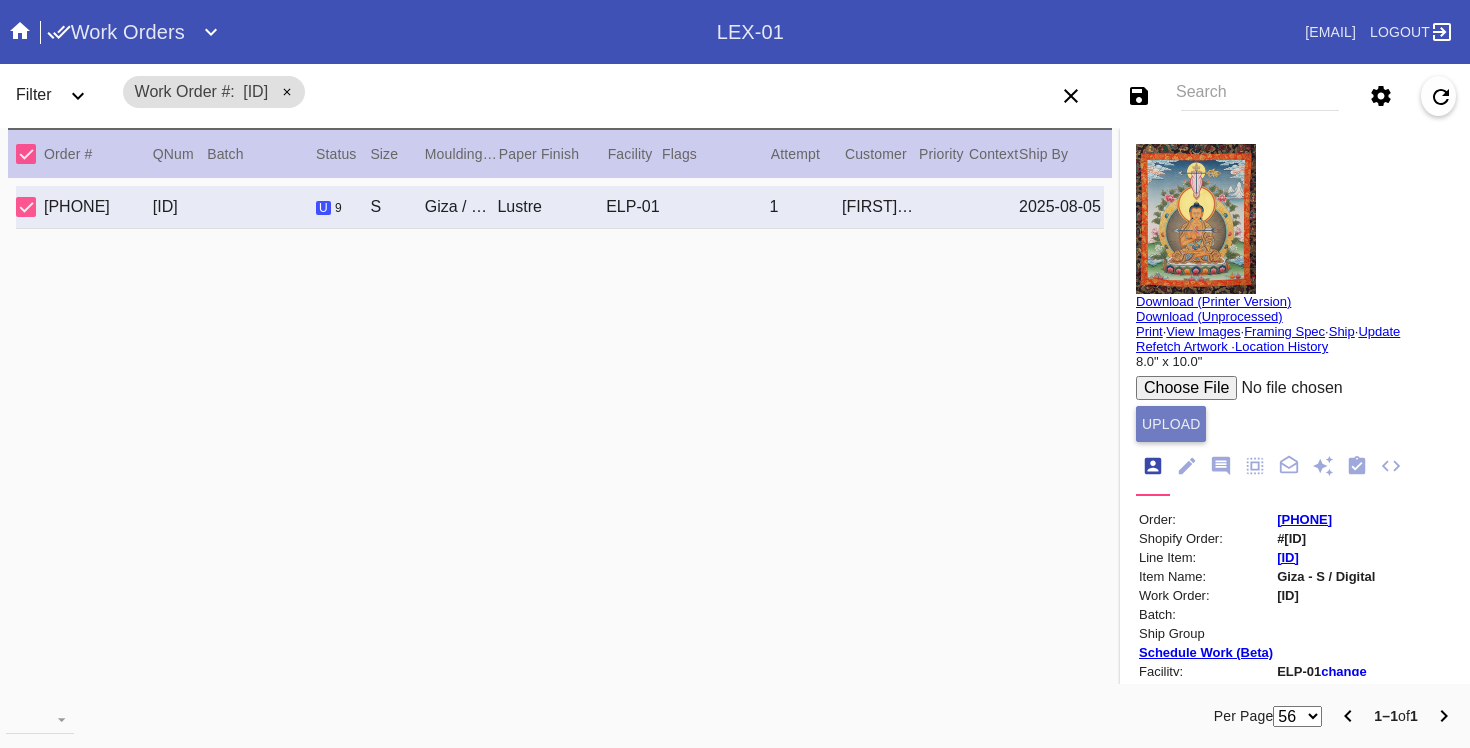 click on "Upload" at bounding box center (1171, 424) 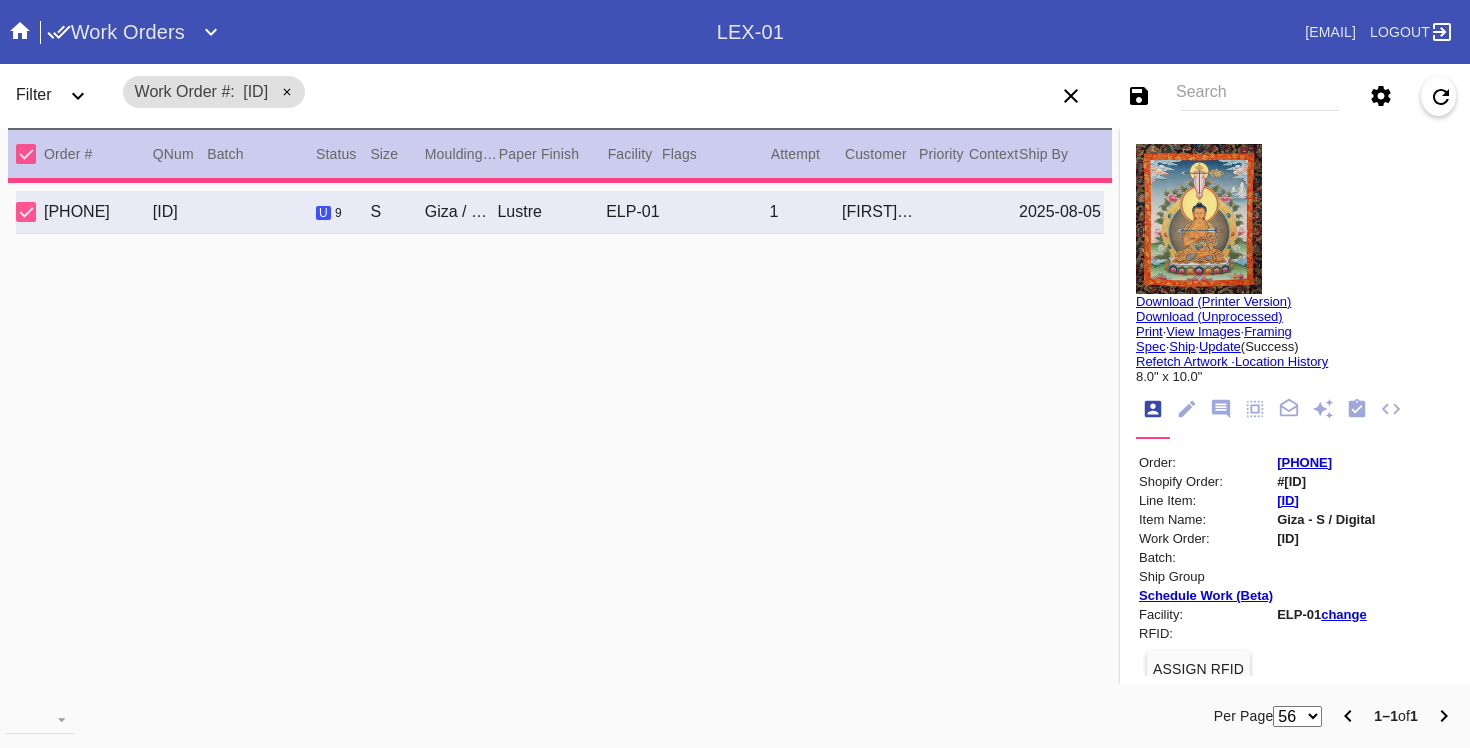 type on "8.75" 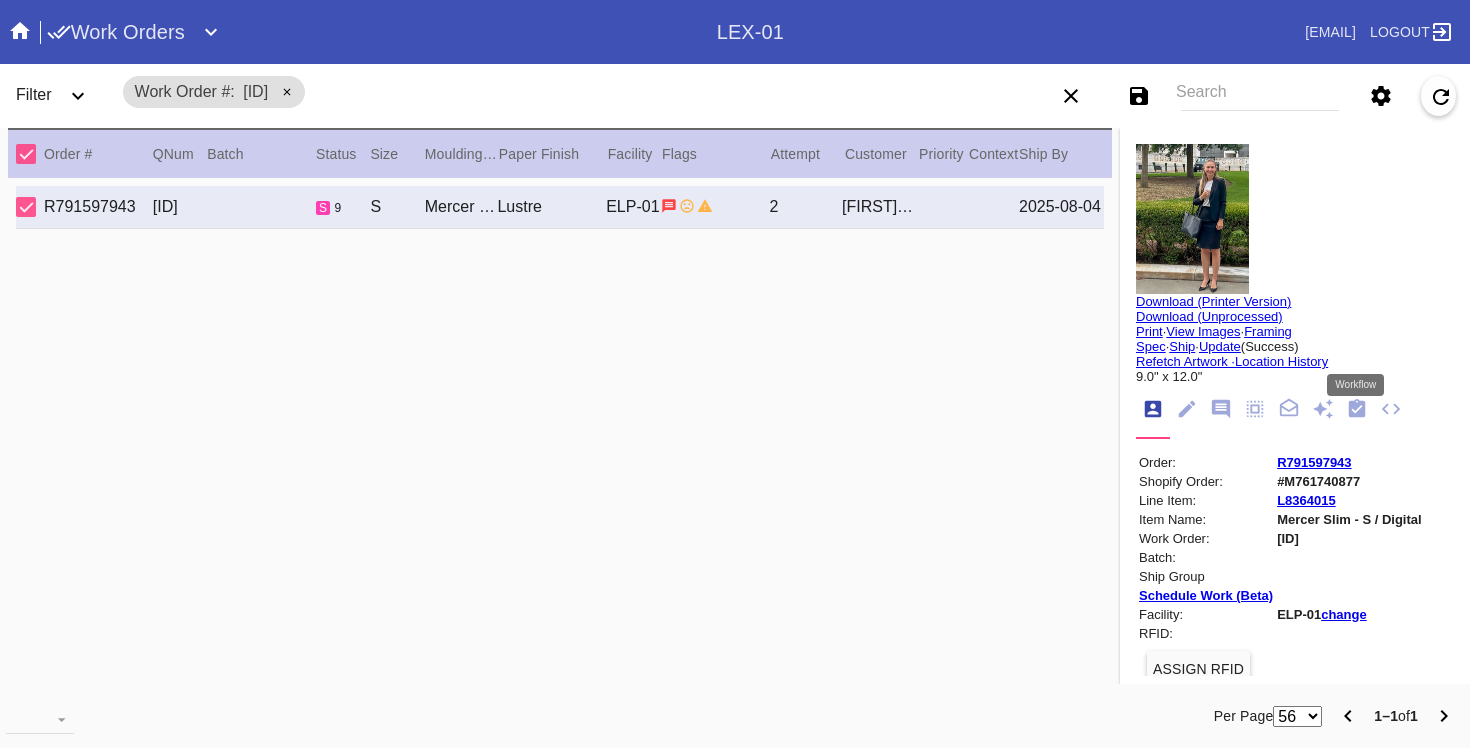 click 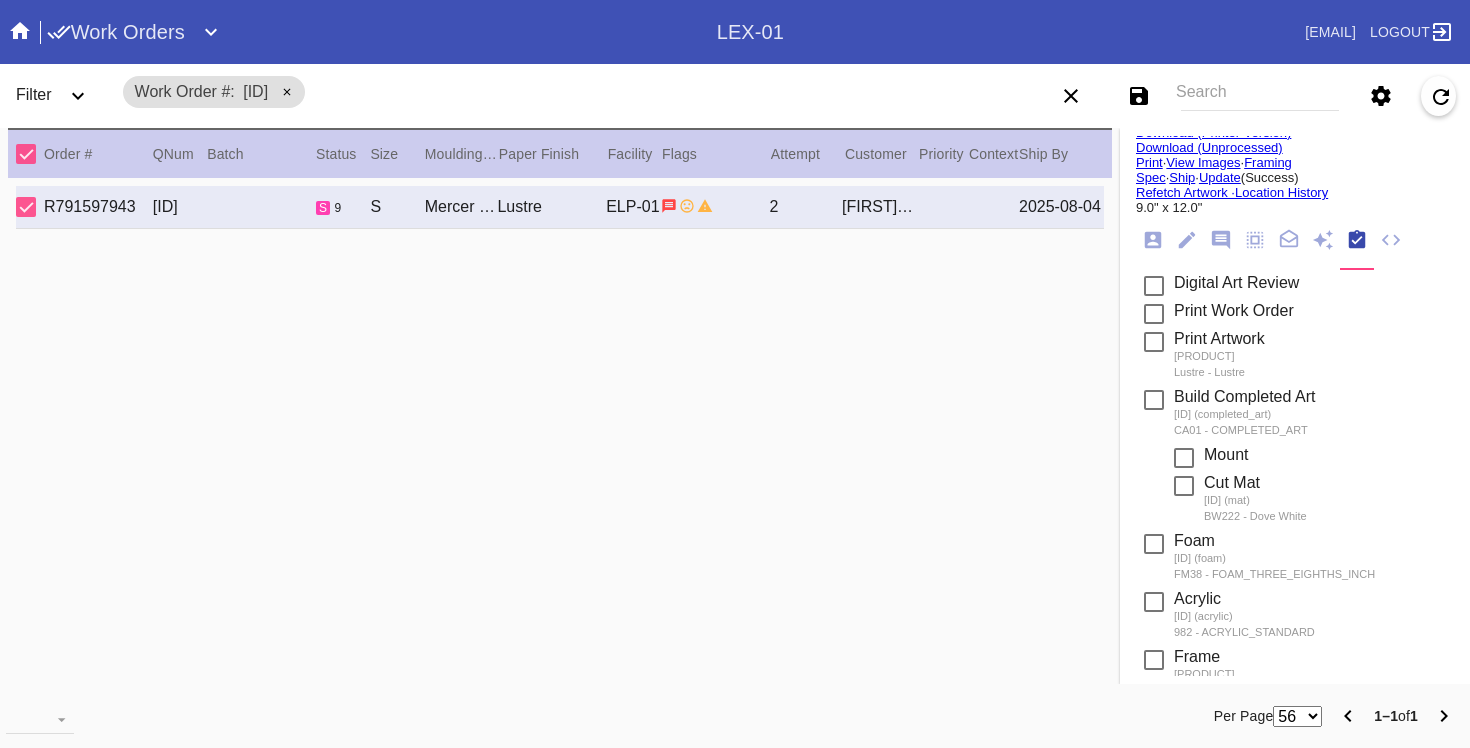 scroll, scrollTop: 0, scrollLeft: 0, axis: both 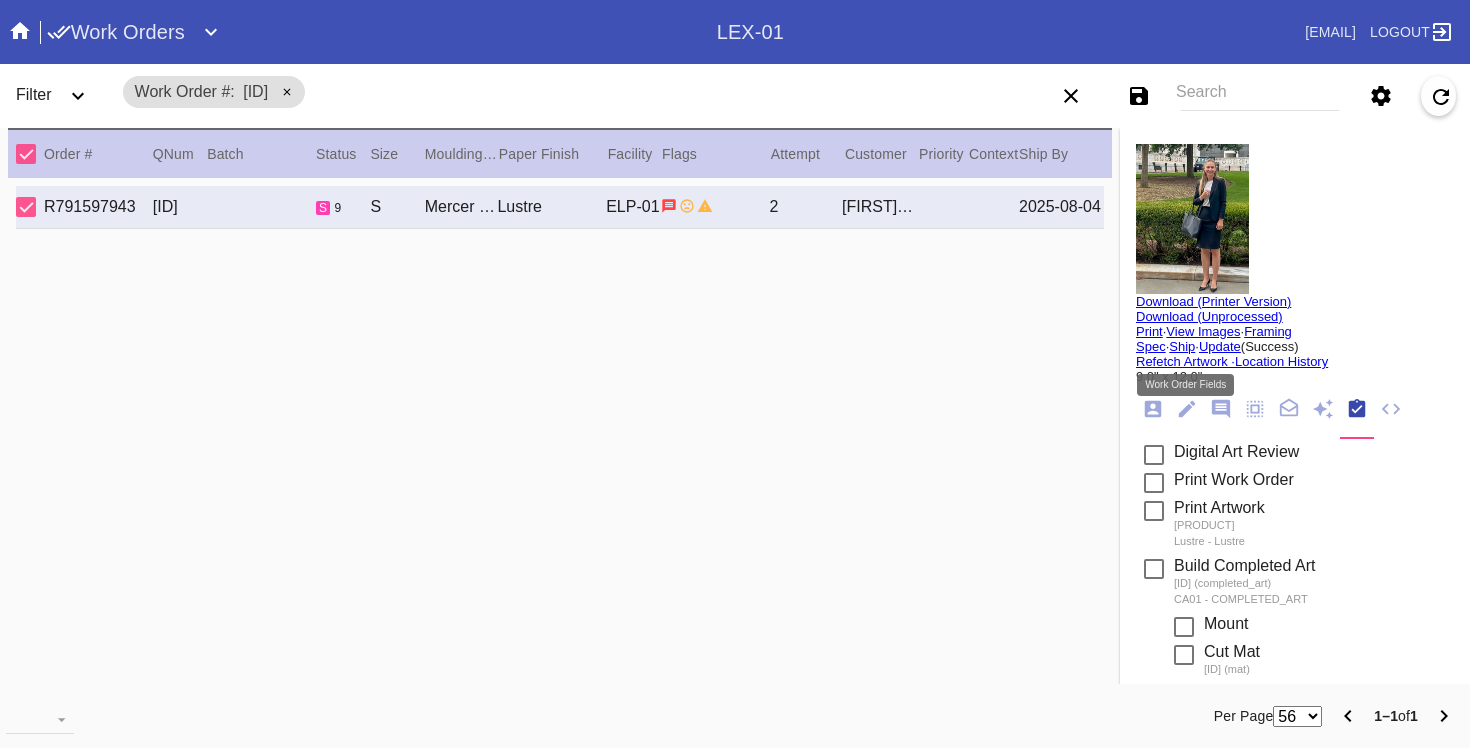 click 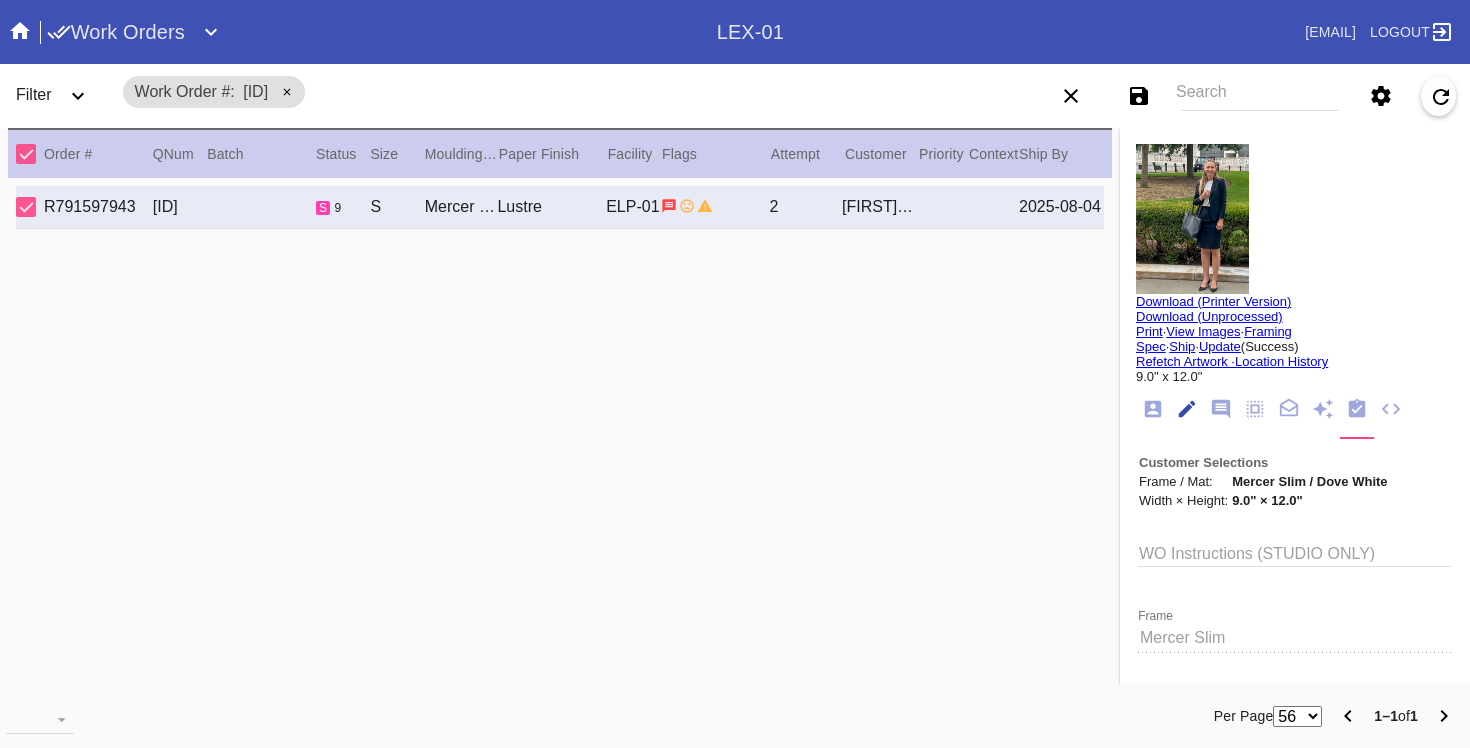 scroll, scrollTop: 73, scrollLeft: 0, axis: vertical 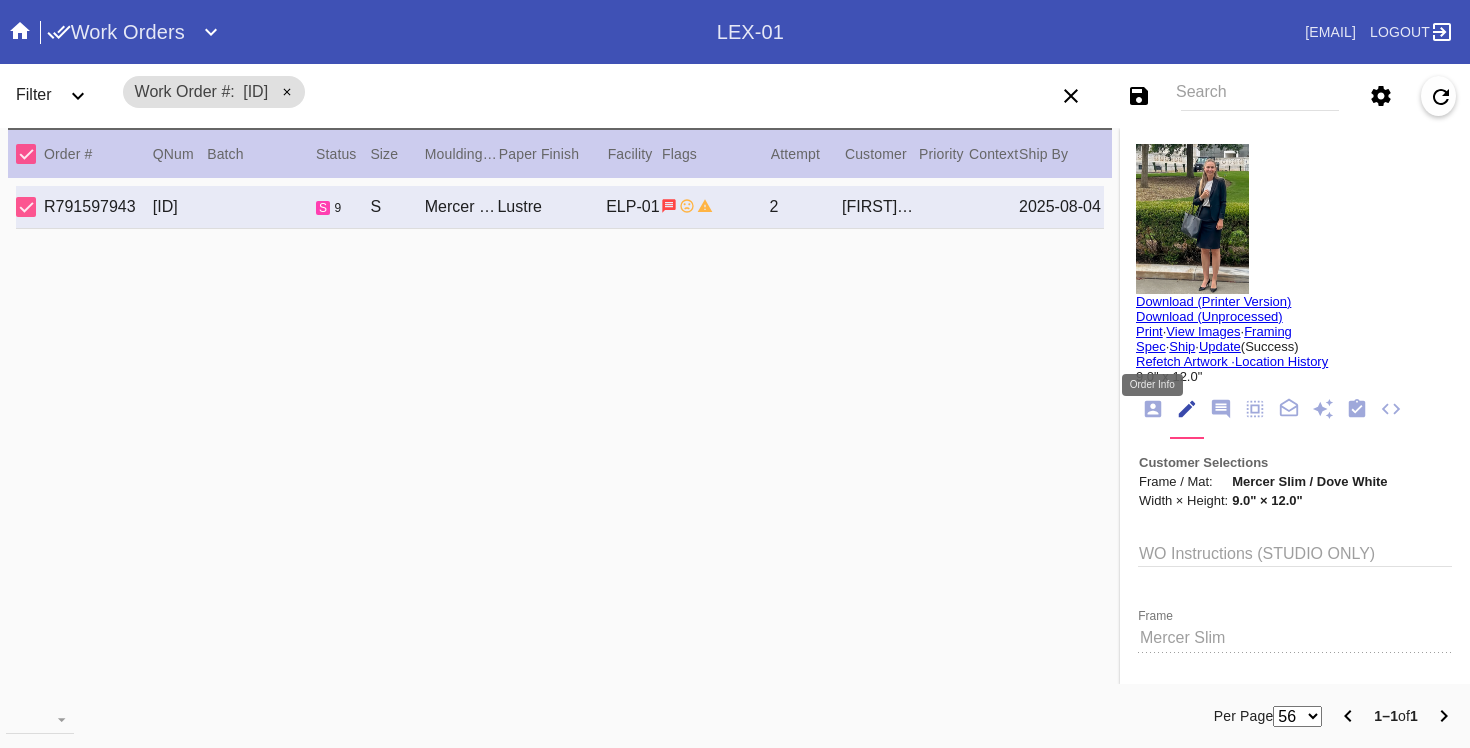 click 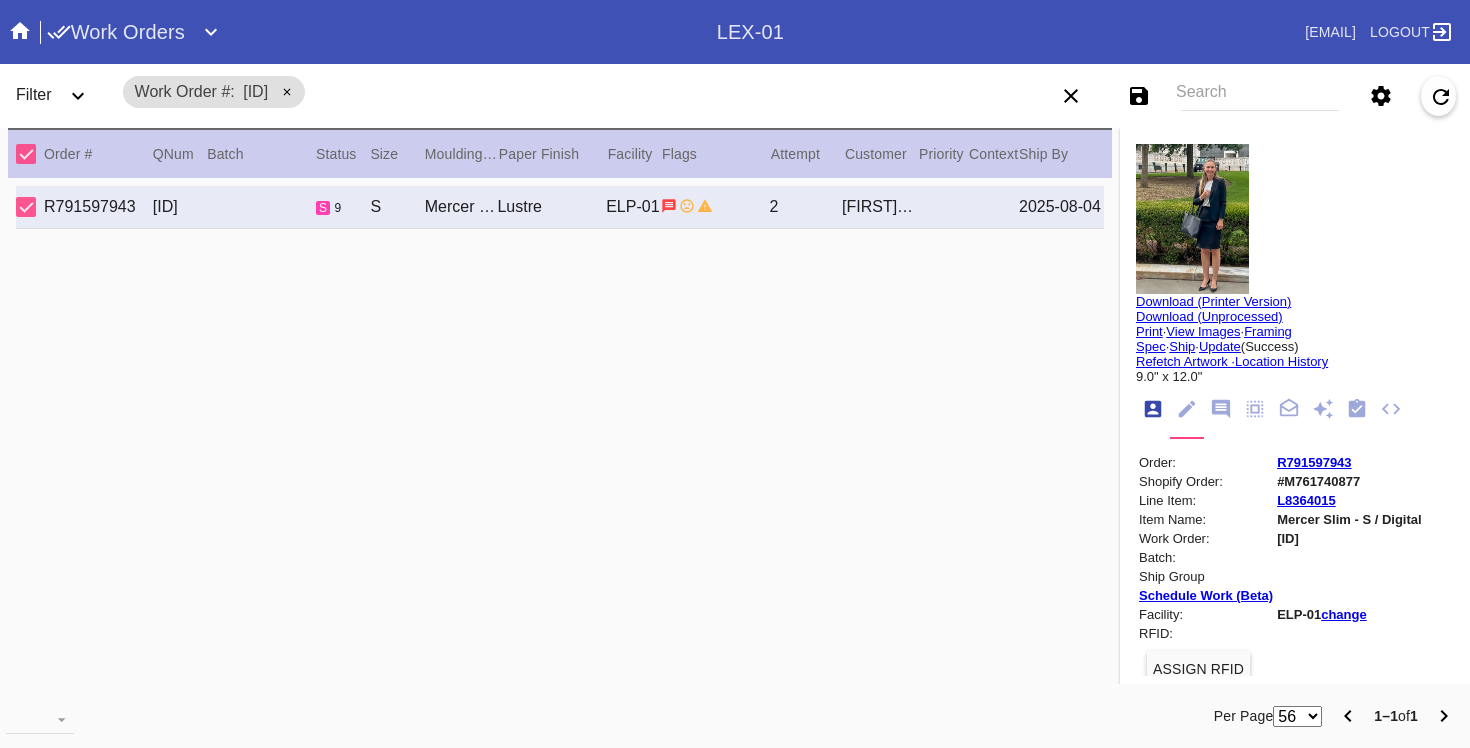 scroll, scrollTop: 24, scrollLeft: 0, axis: vertical 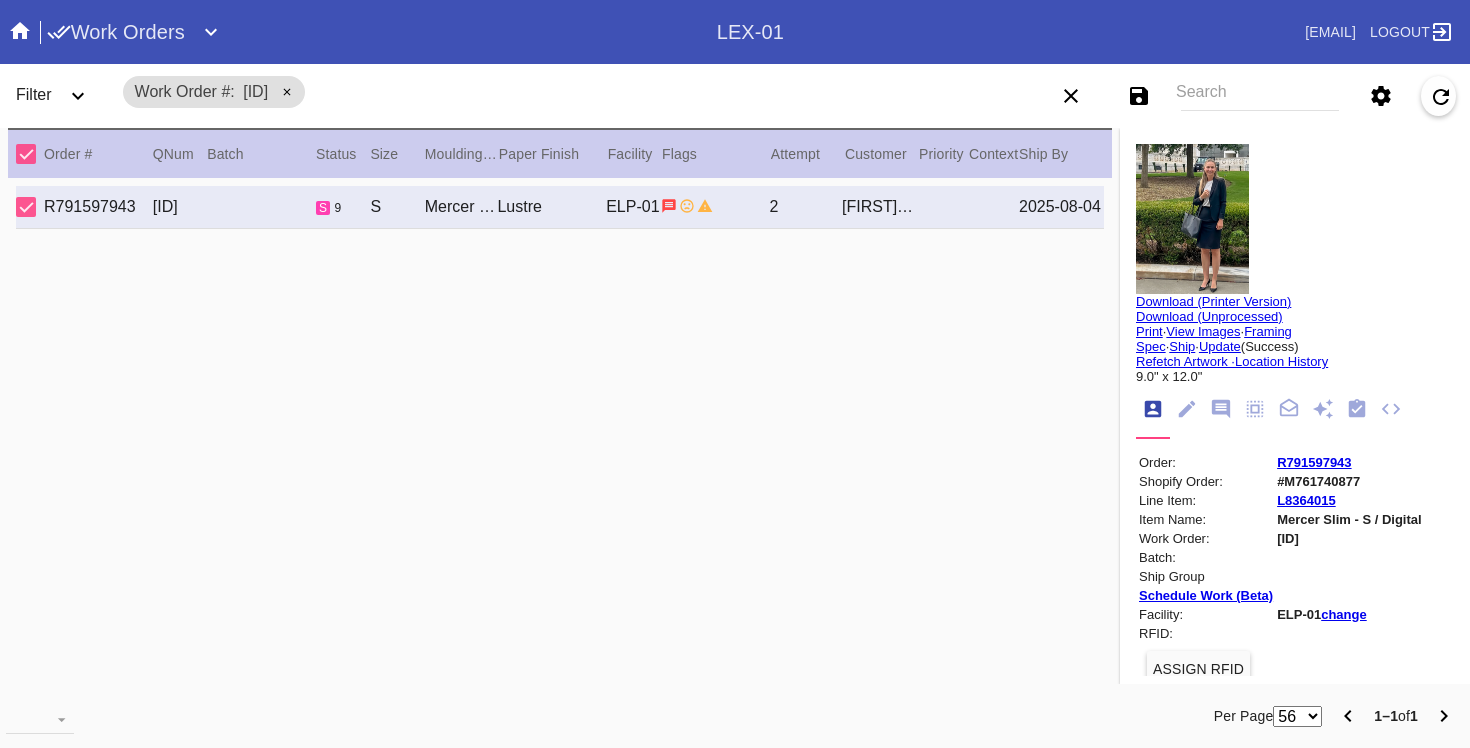 click 